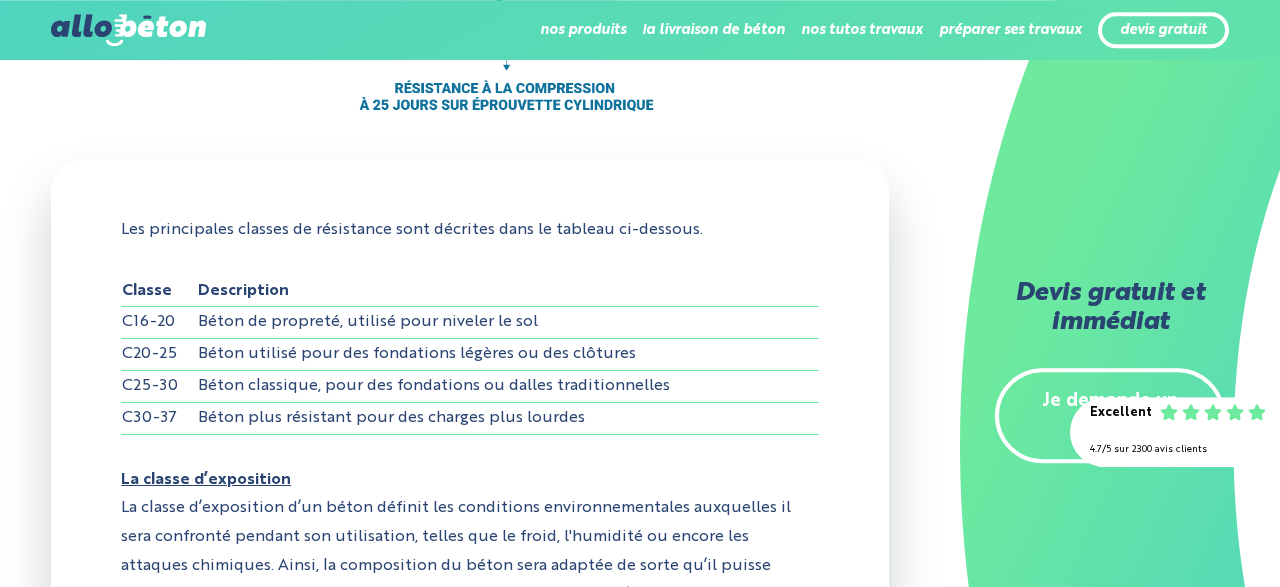 scroll, scrollTop: 4450, scrollLeft: 0, axis: vertical 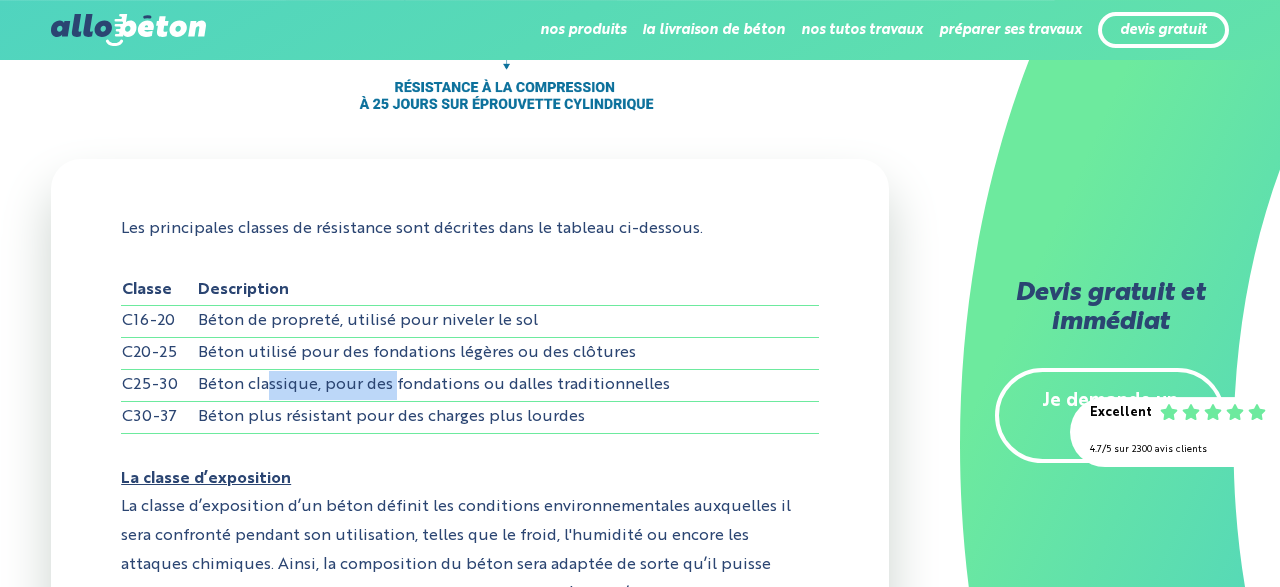 drag, startPoint x: 268, startPoint y: 295, endPoint x: 393, endPoint y: 307, distance: 125.57468 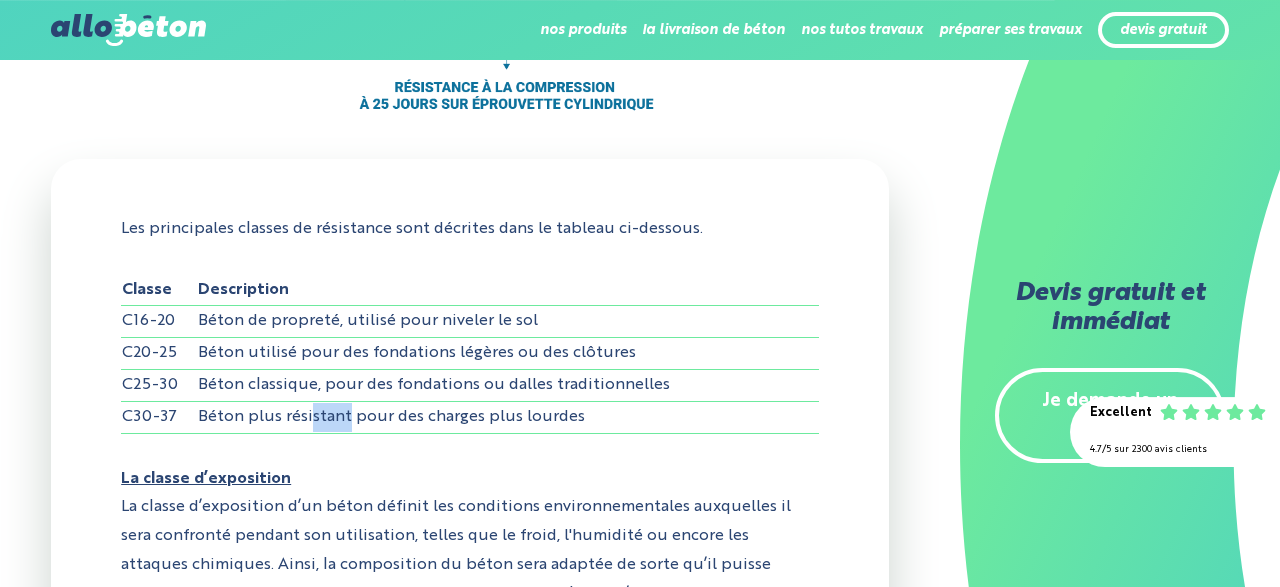 drag, startPoint x: 312, startPoint y: 324, endPoint x: 345, endPoint y: 320, distance: 33.24154 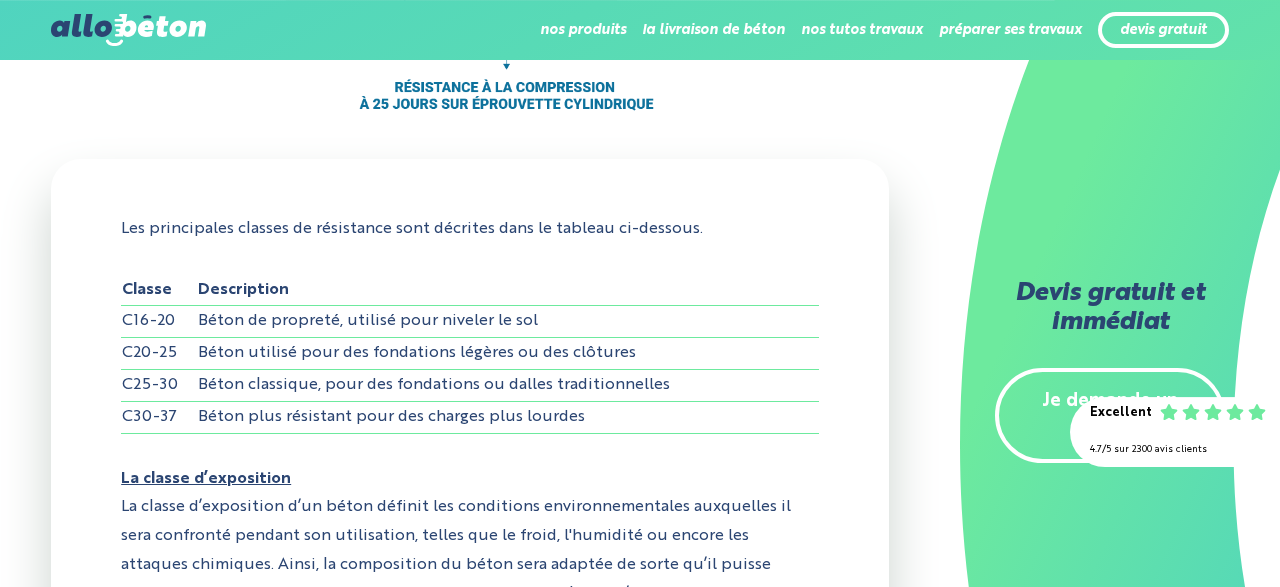 click on "Béton utilisé pour des fondations légères ou des clôtures" at bounding box center (508, 354) 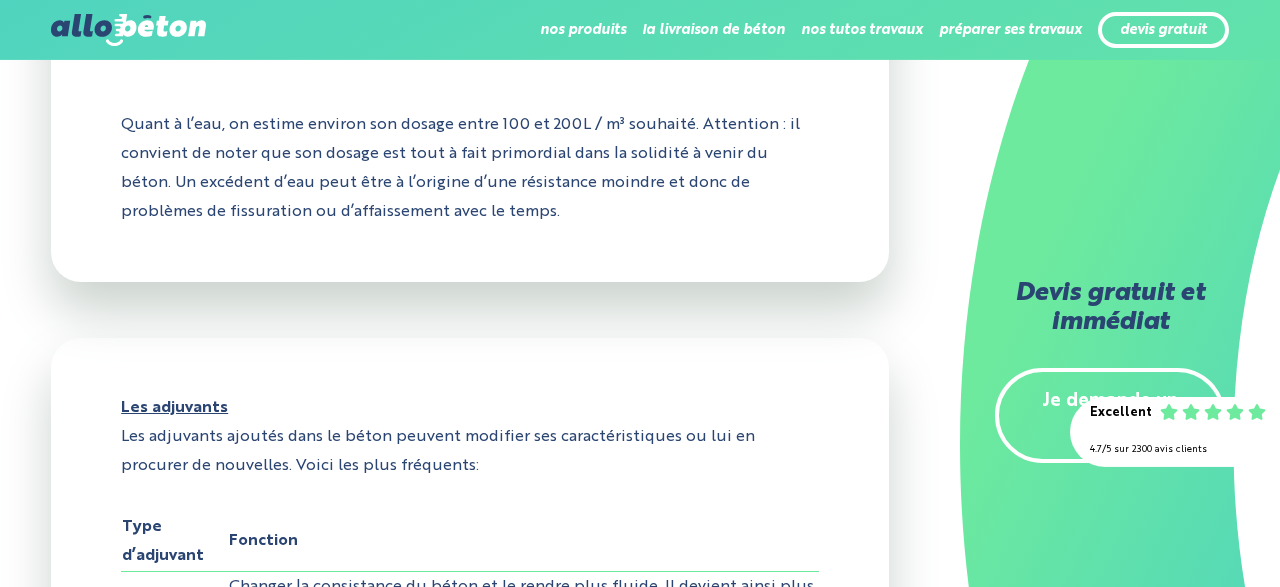 scroll, scrollTop: 1803, scrollLeft: 0, axis: vertical 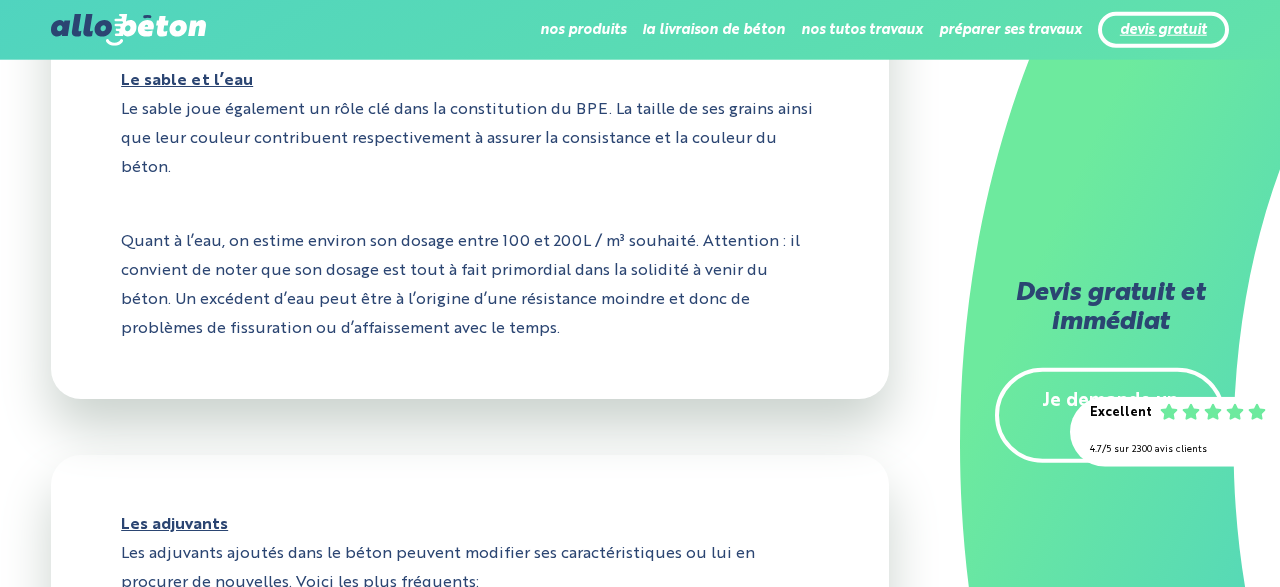click on "devis gratuit" at bounding box center [1163, 30] 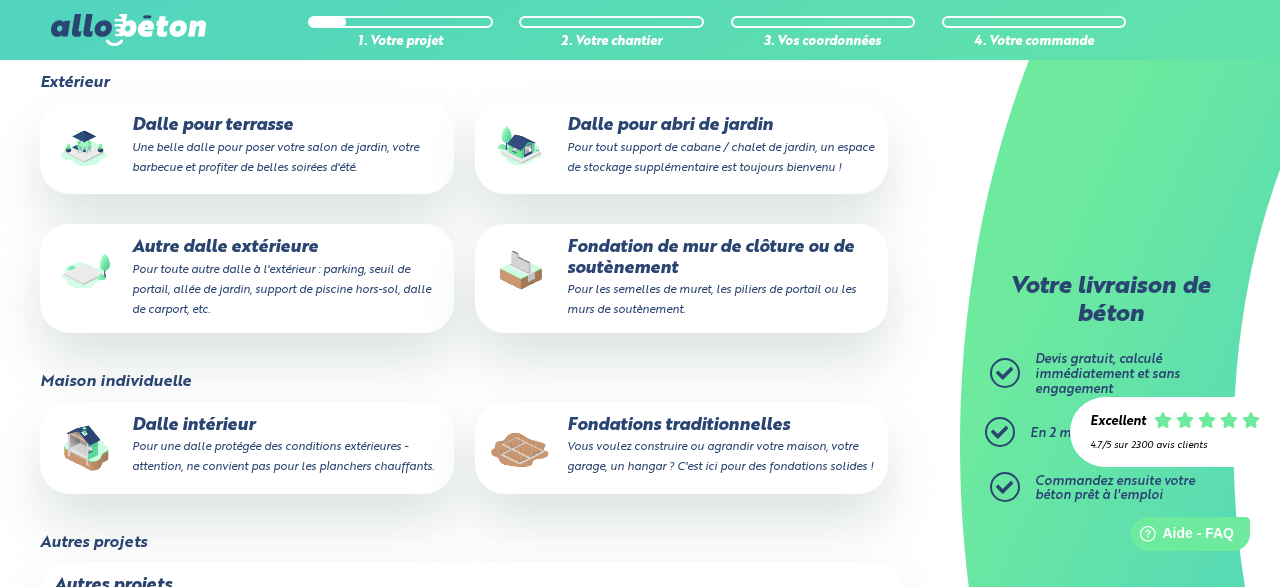 scroll, scrollTop: 304, scrollLeft: 0, axis: vertical 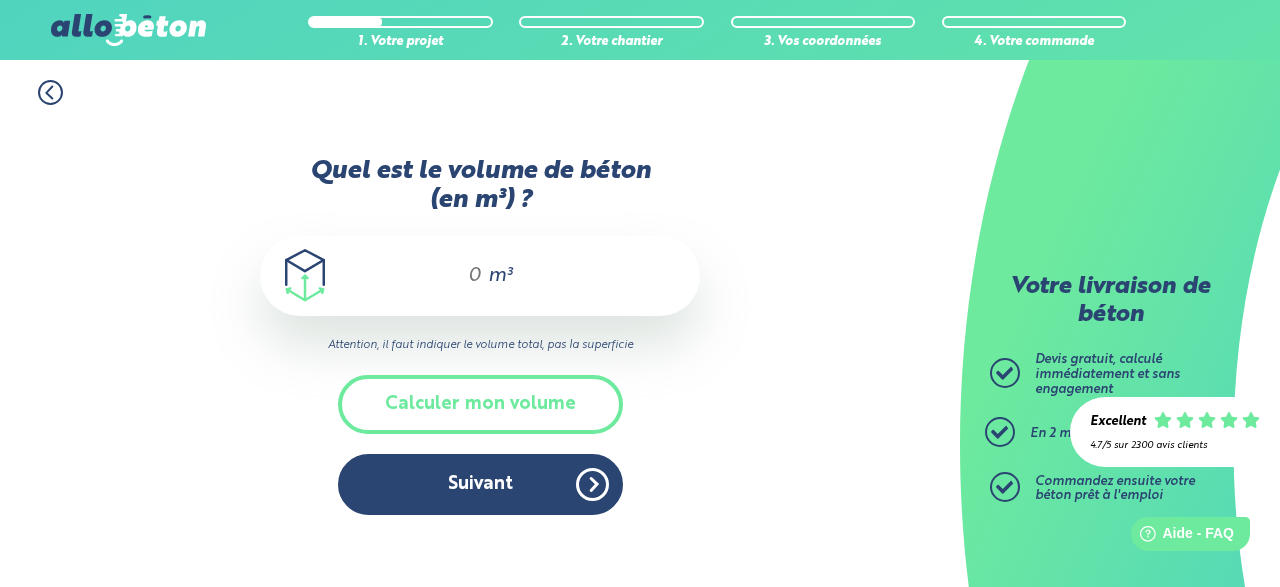 drag, startPoint x: 476, startPoint y: 267, endPoint x: 415, endPoint y: 279, distance: 62.169125 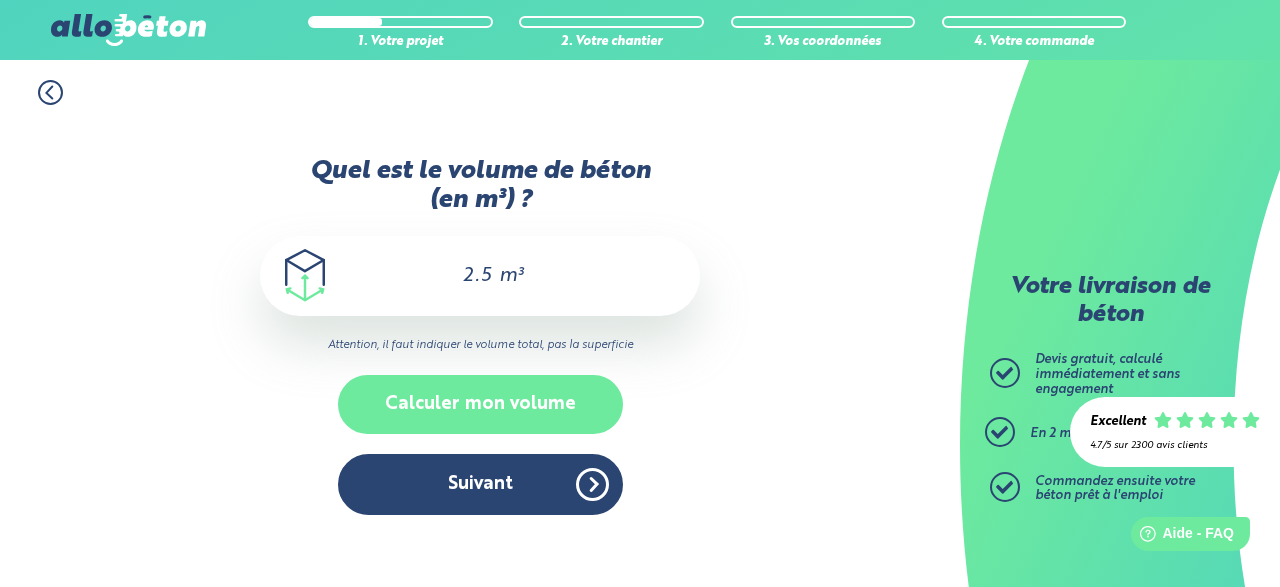 click on "Calculer mon volume" at bounding box center (480, 404) 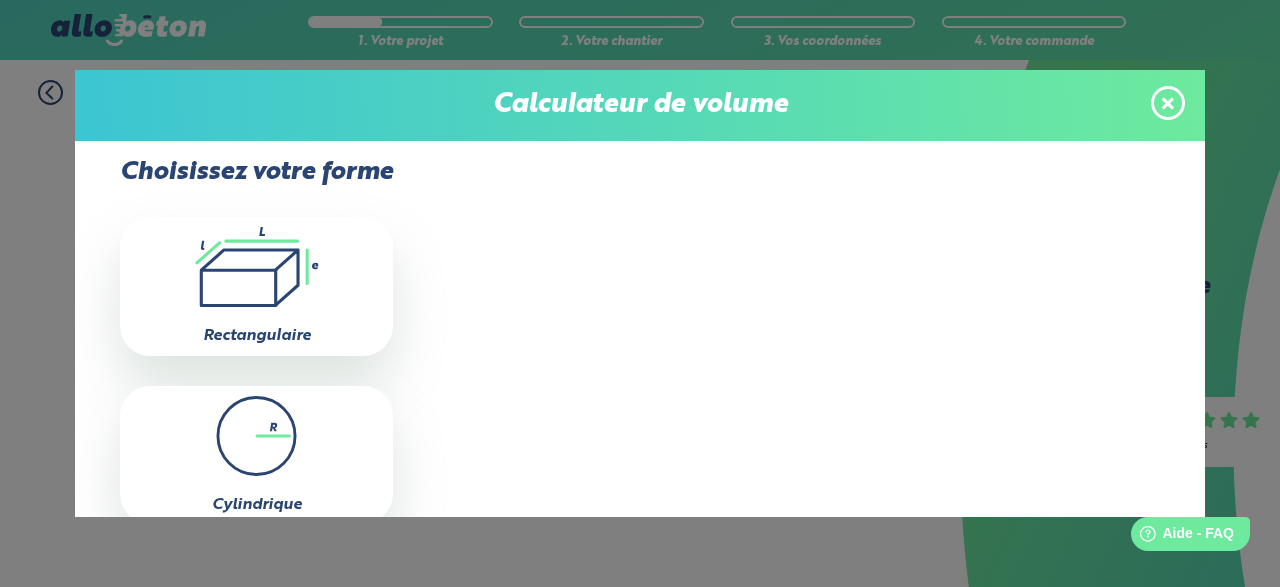 scroll, scrollTop: 73, scrollLeft: 0, axis: vertical 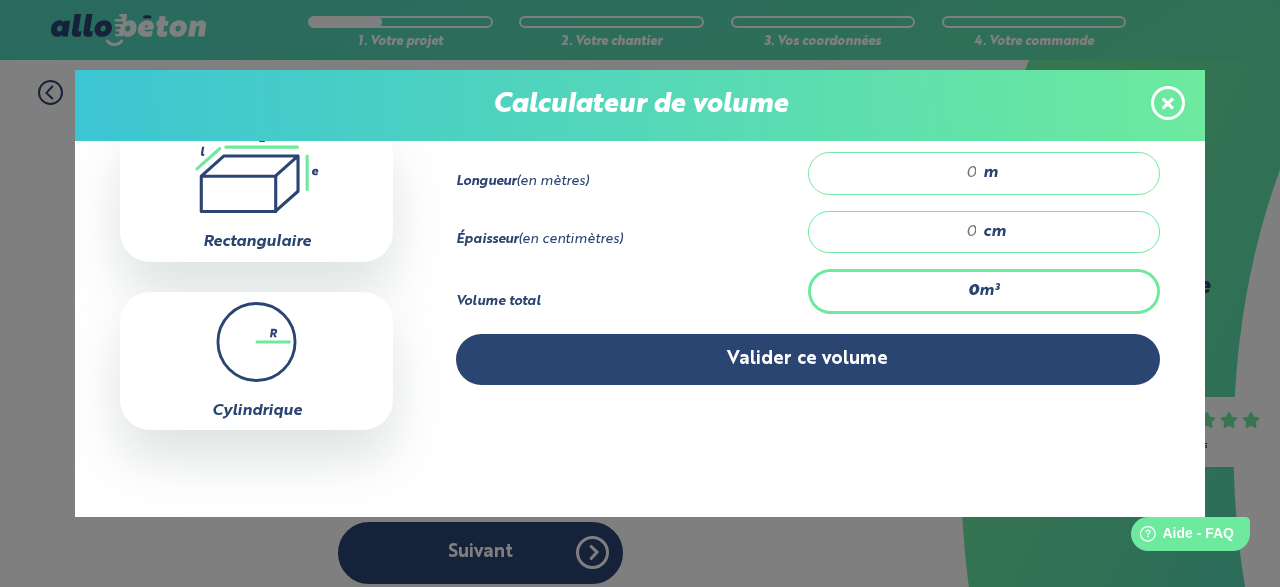 click on "0  m³" at bounding box center [984, 291] 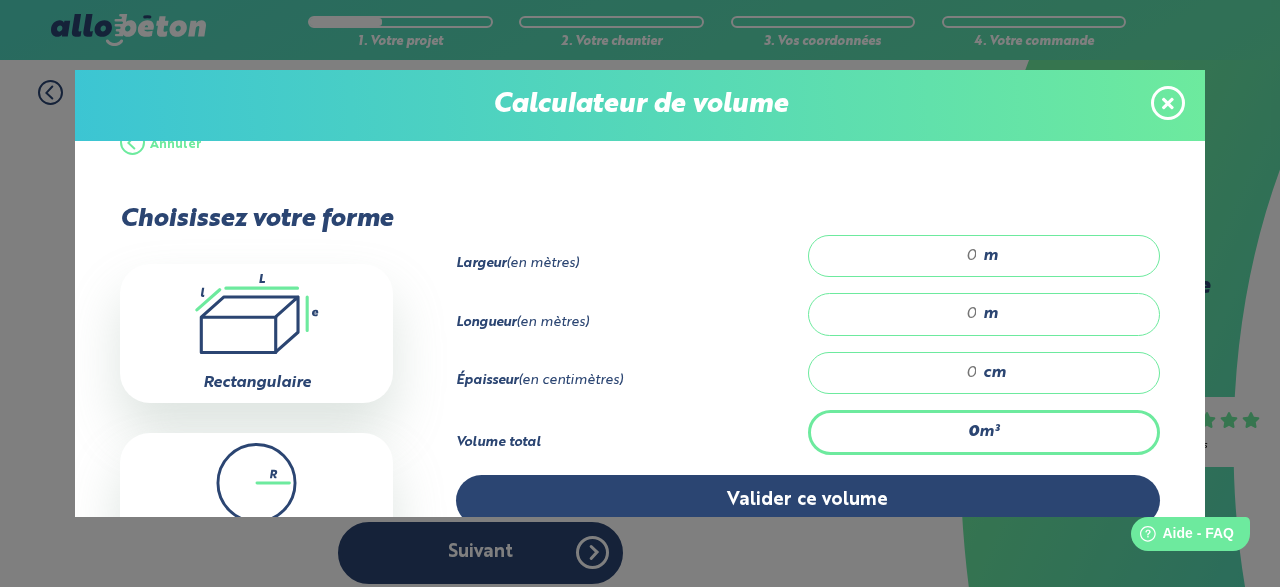 scroll, scrollTop: 21, scrollLeft: 0, axis: vertical 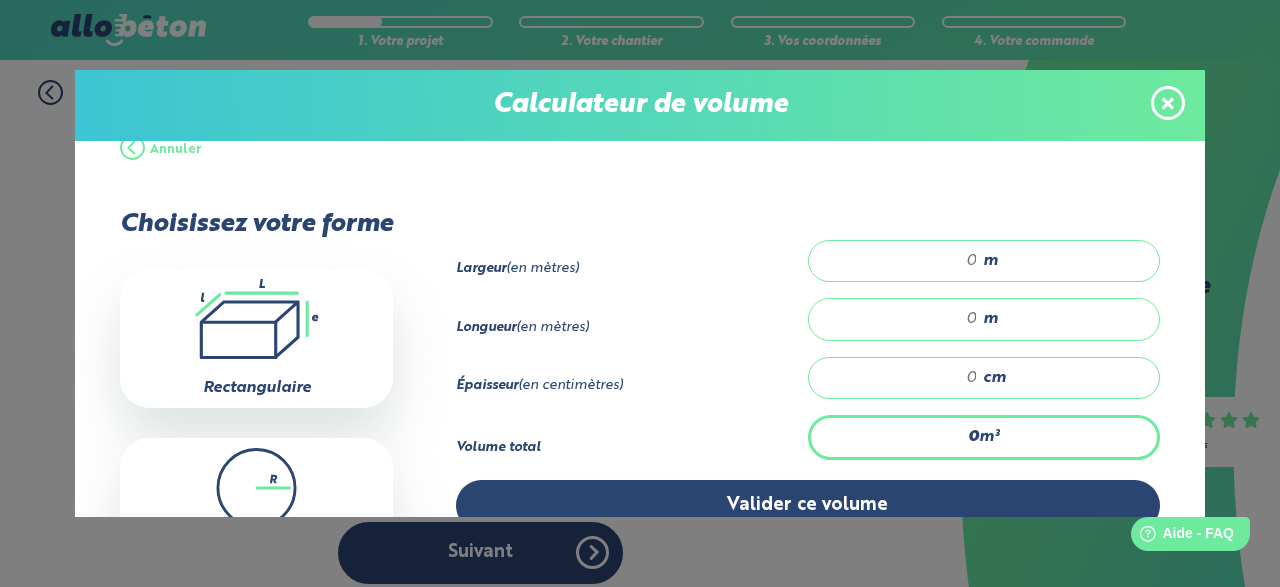 click at bounding box center [903, 261] 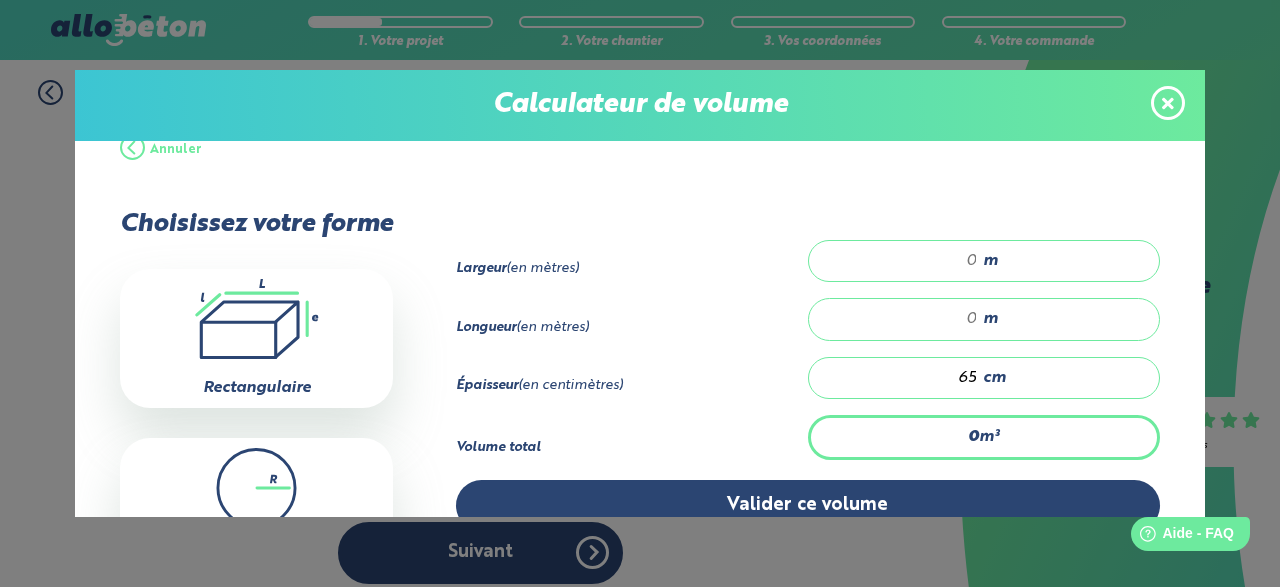 type on "65" 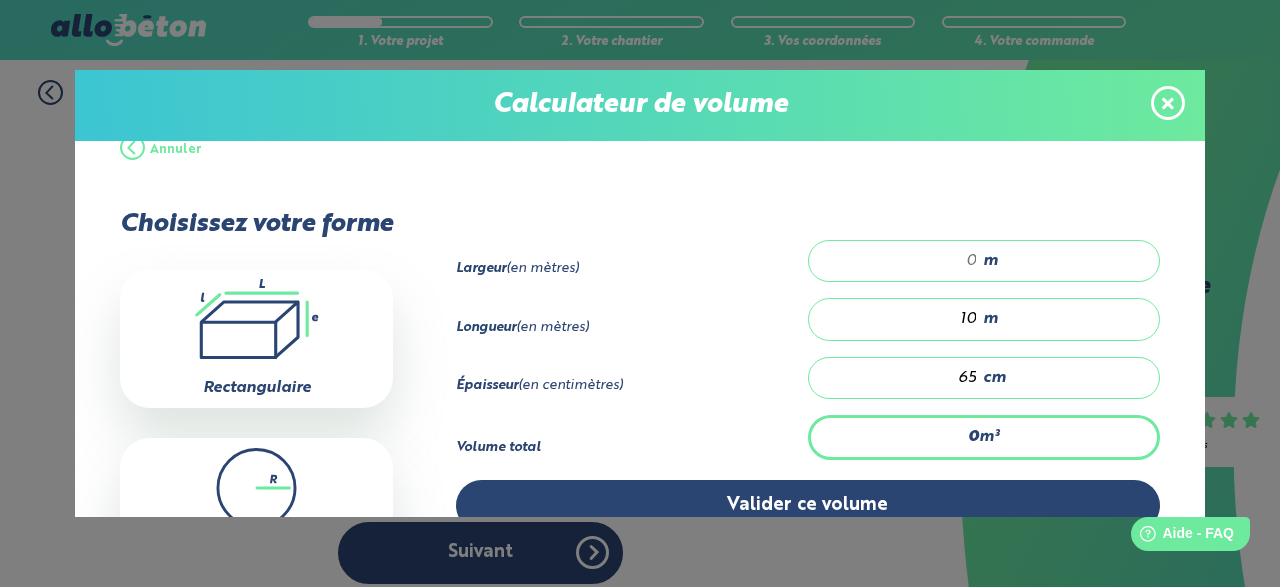 type on "10" 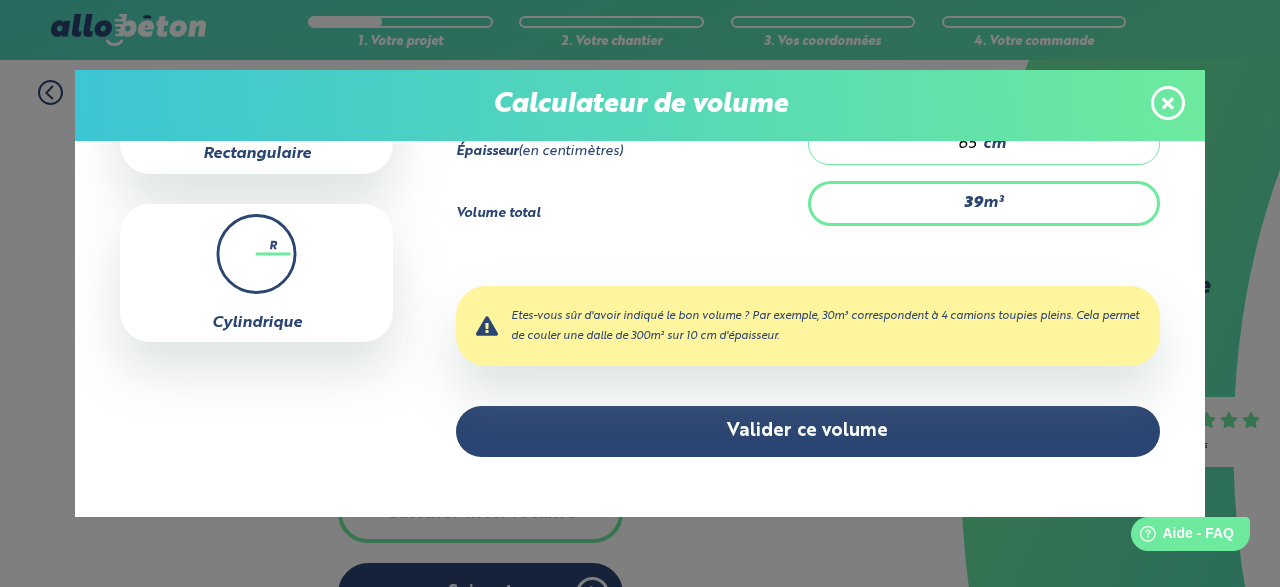 scroll, scrollTop: 0, scrollLeft: 0, axis: both 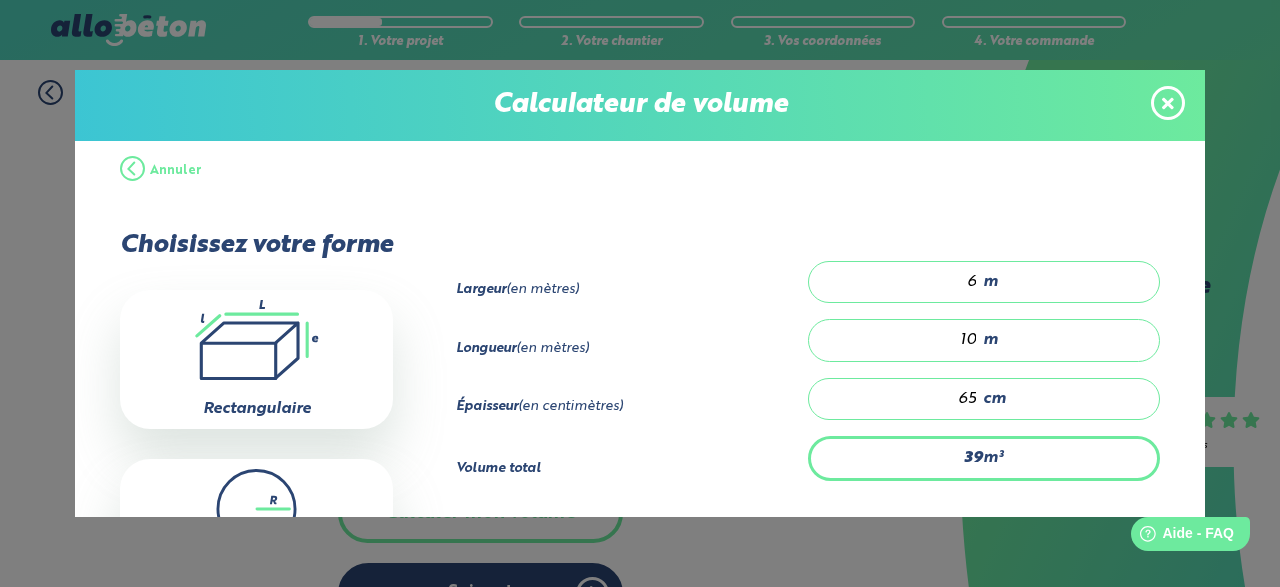 type on "6" 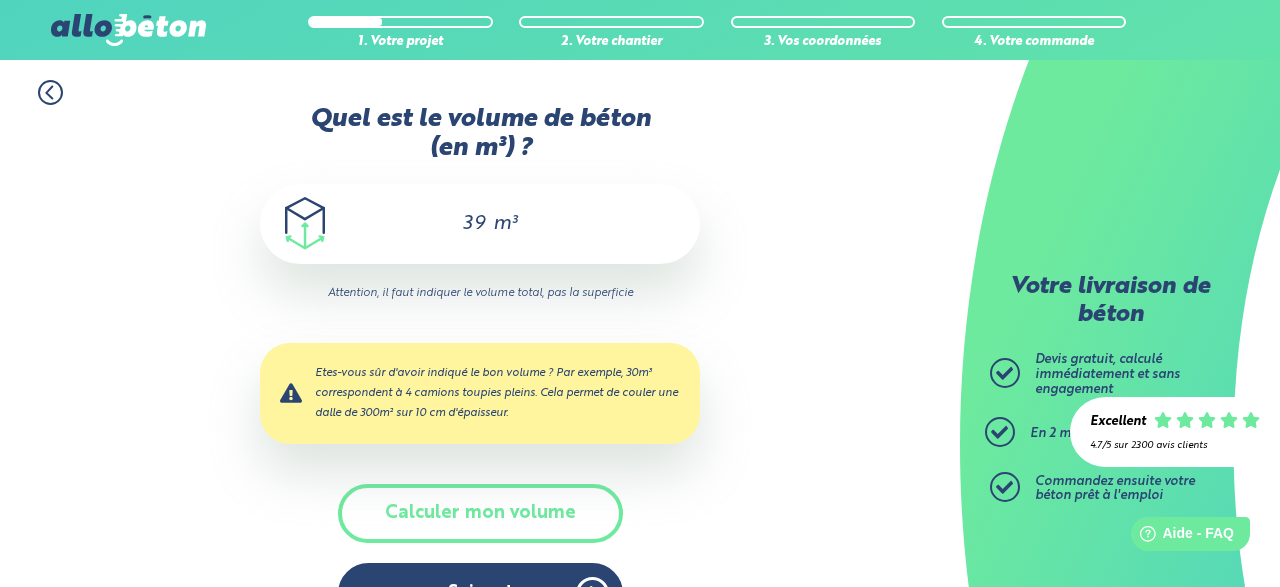 drag, startPoint x: 487, startPoint y: 228, endPoint x: 371, endPoint y: 237, distance: 116.34862 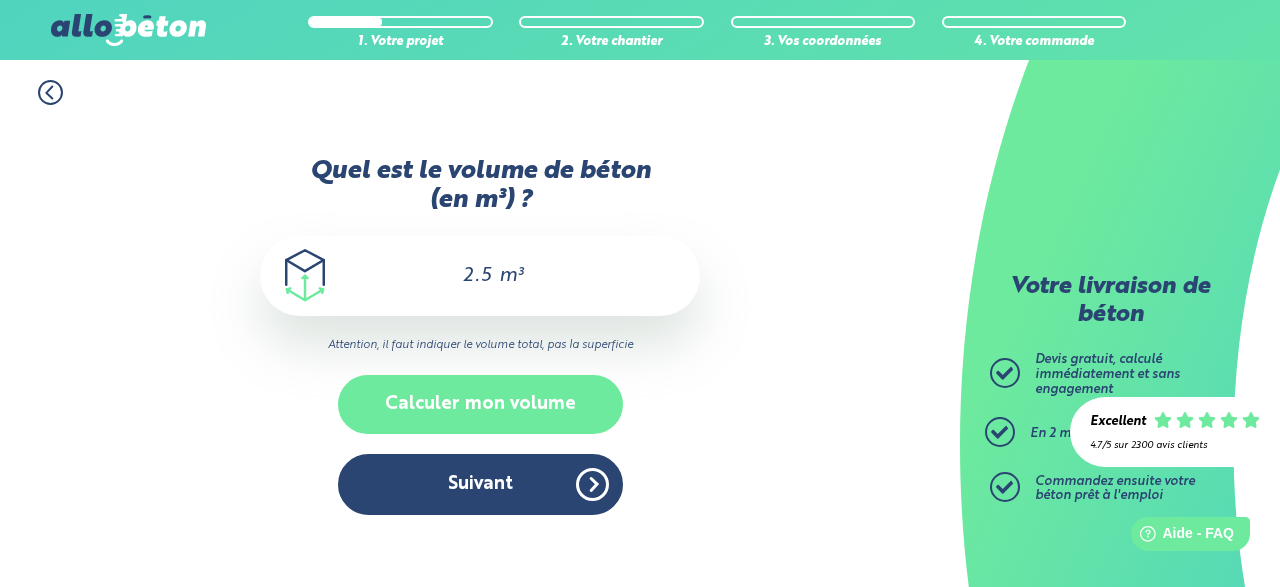 type on "2.5" 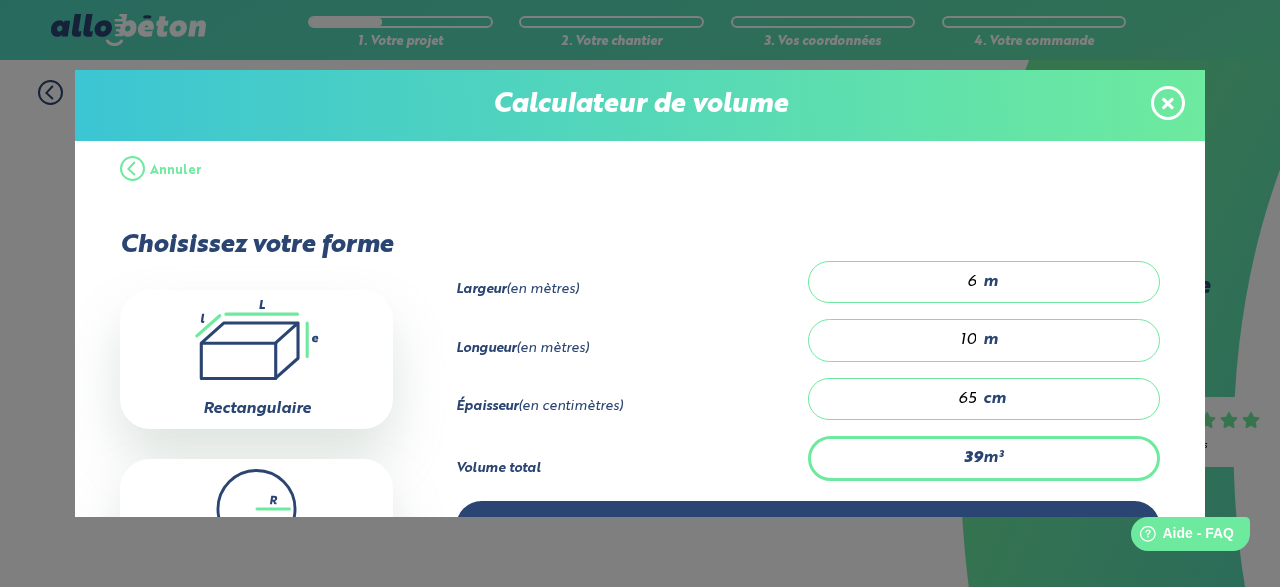 click 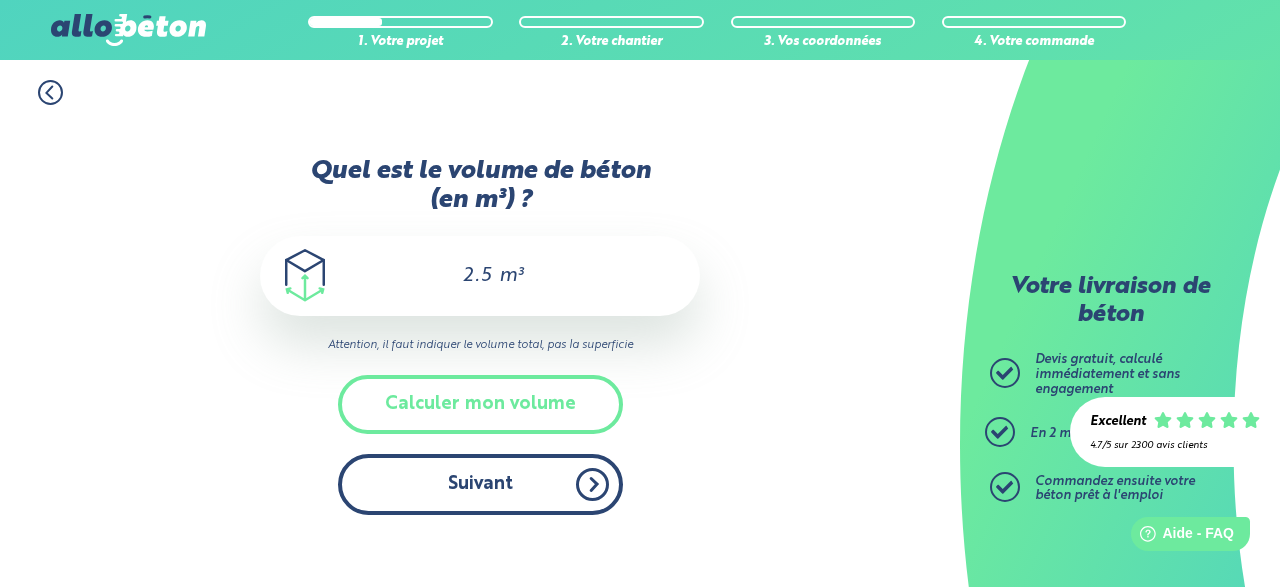 click on "Suivant" at bounding box center (480, 484) 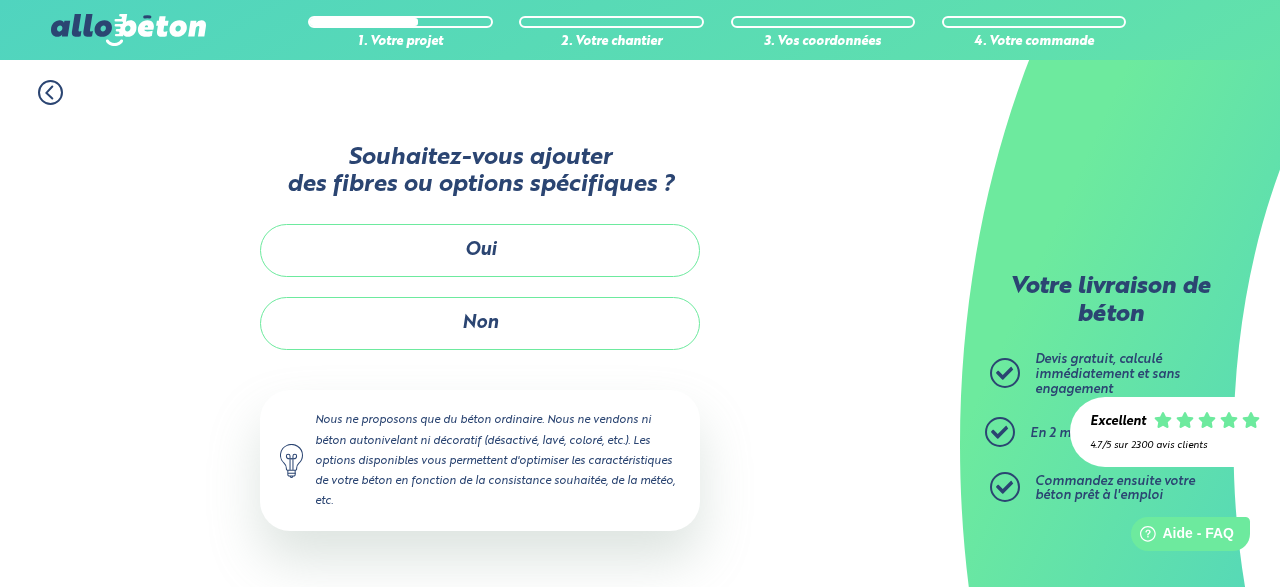 click on "Nous ne proposons que du béton ordinaire. Nous ne vendons ni béton autonivelant ni décoratif (désactivé, lavé, coloré, etc.).
Les options disponibles vous permettent d'optimiser les caractéristiques de votre béton en fonction de la consistance souhaitée, de la météo, etc." at bounding box center (480, 460) 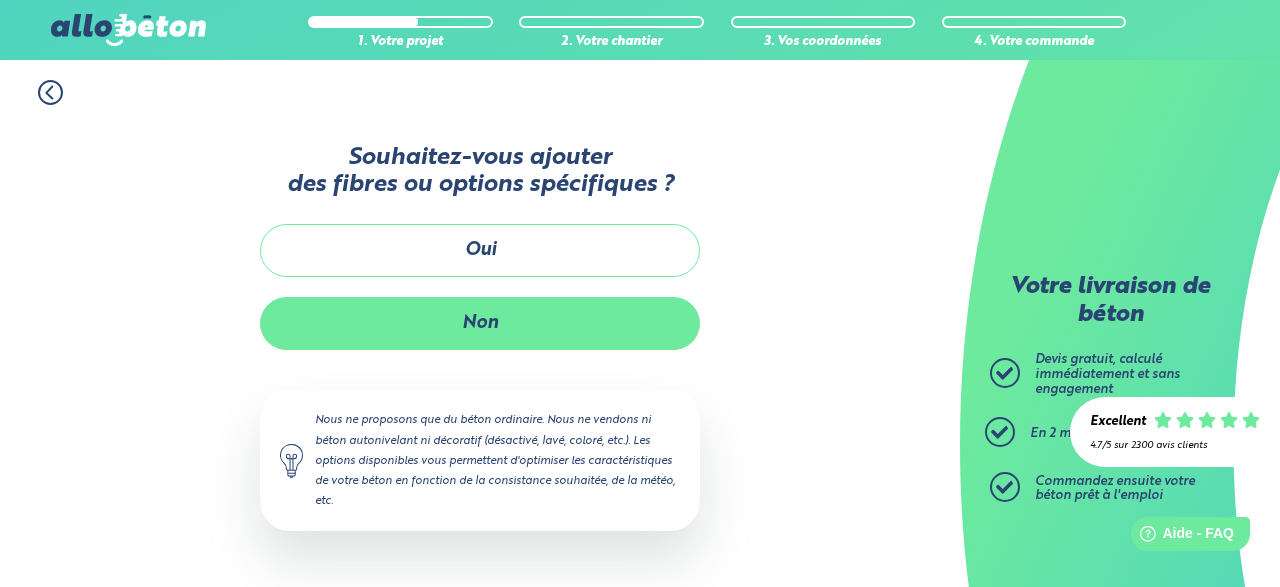 click on "Non" at bounding box center [480, 323] 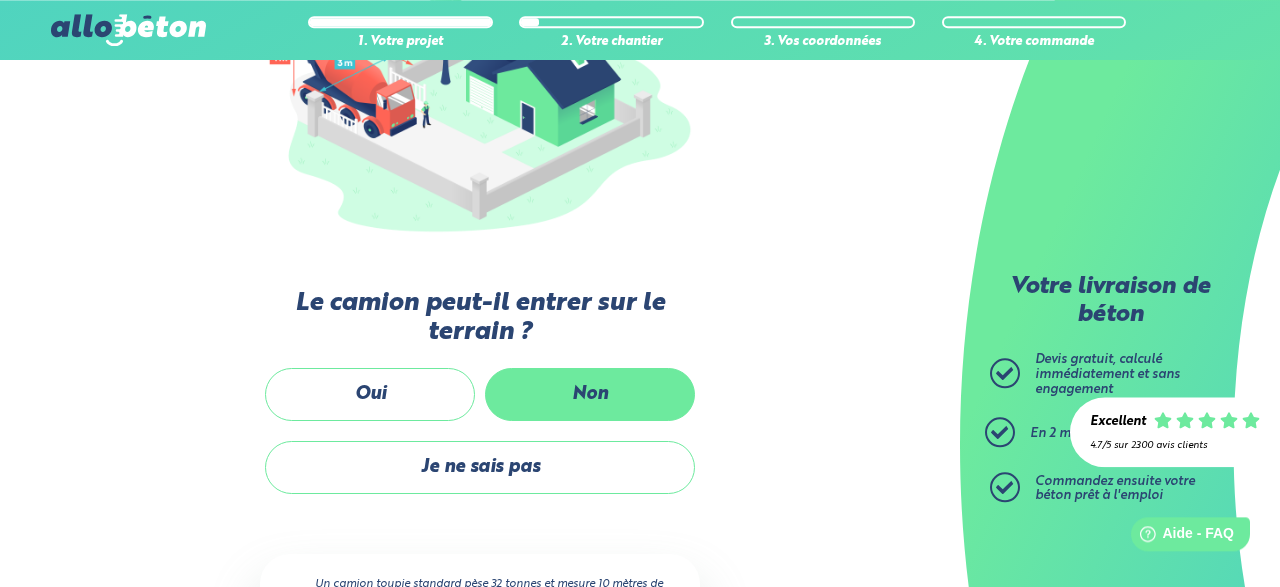 click on "Non" at bounding box center [590, 394] 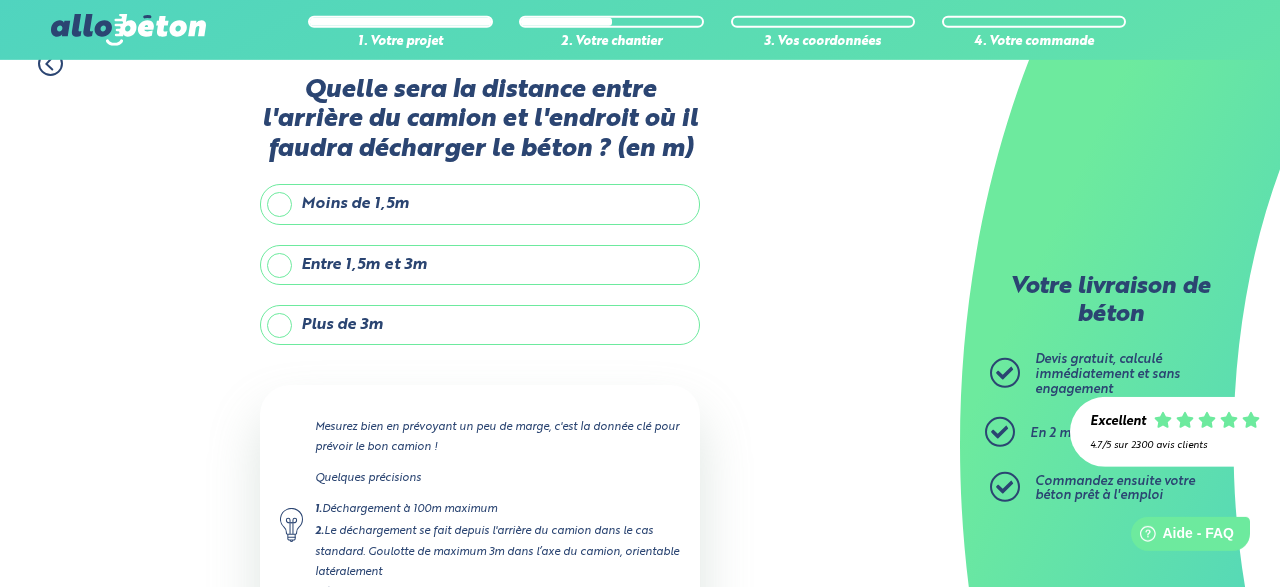 scroll, scrollTop: 22, scrollLeft: 0, axis: vertical 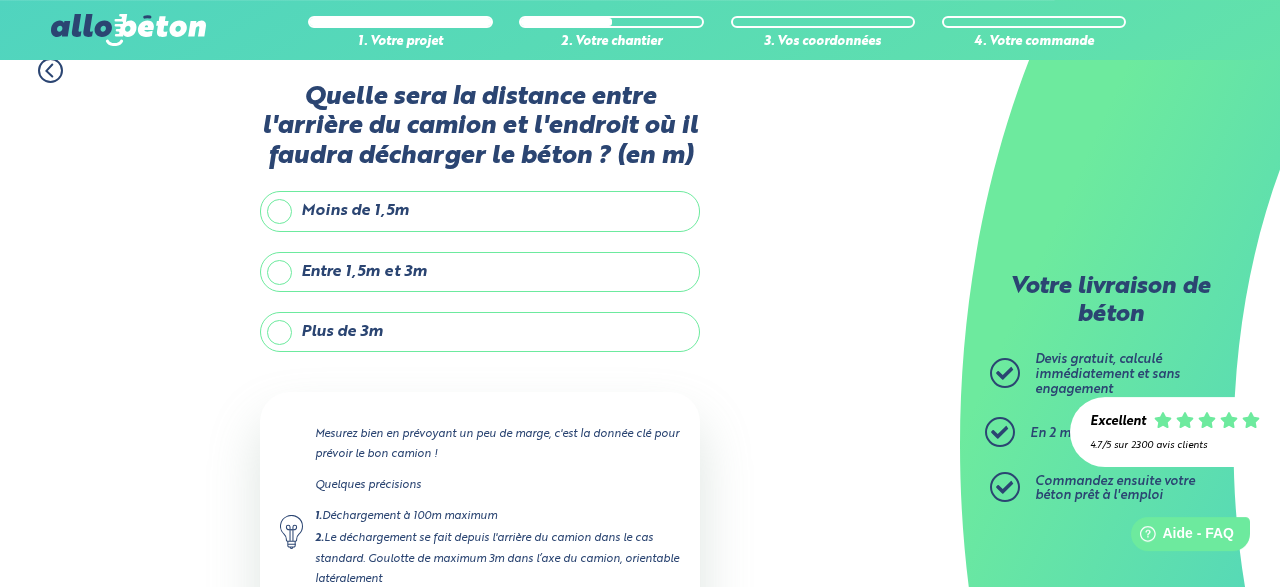 click on "Moins de 1,5m" at bounding box center (480, 211) 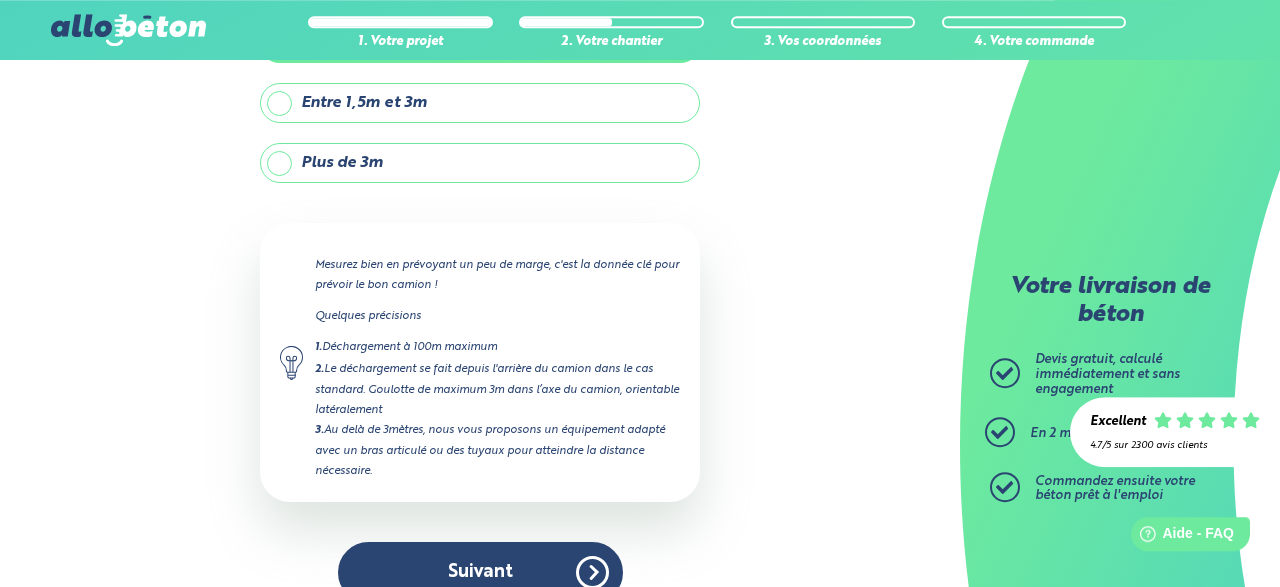 scroll, scrollTop: 221, scrollLeft: 0, axis: vertical 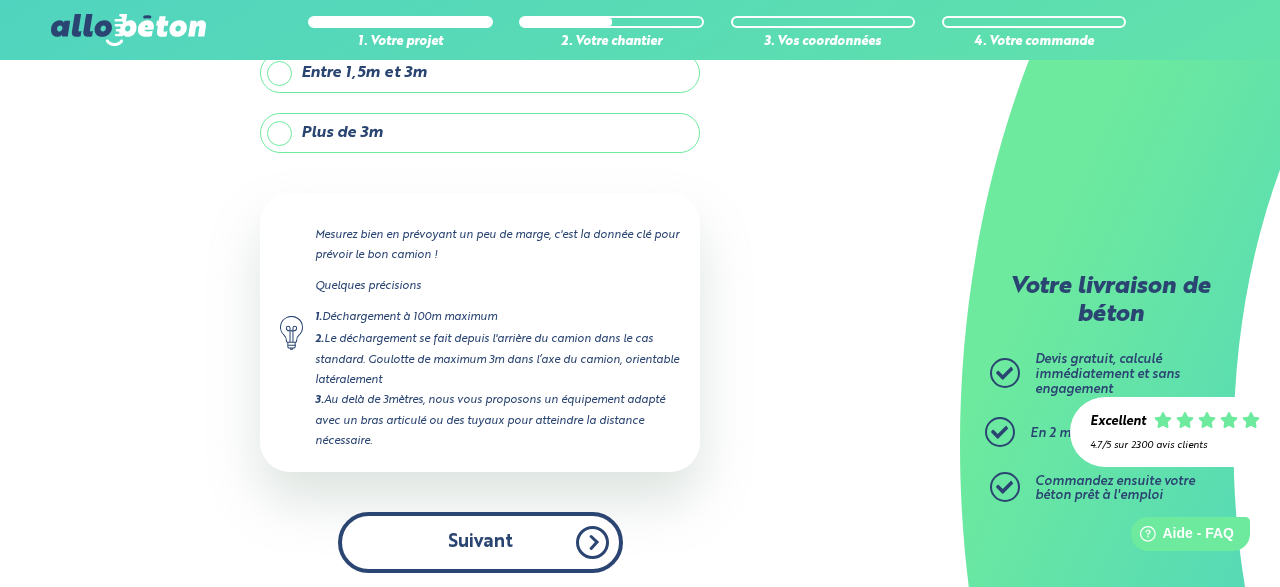 click on "Suivant" at bounding box center [480, 542] 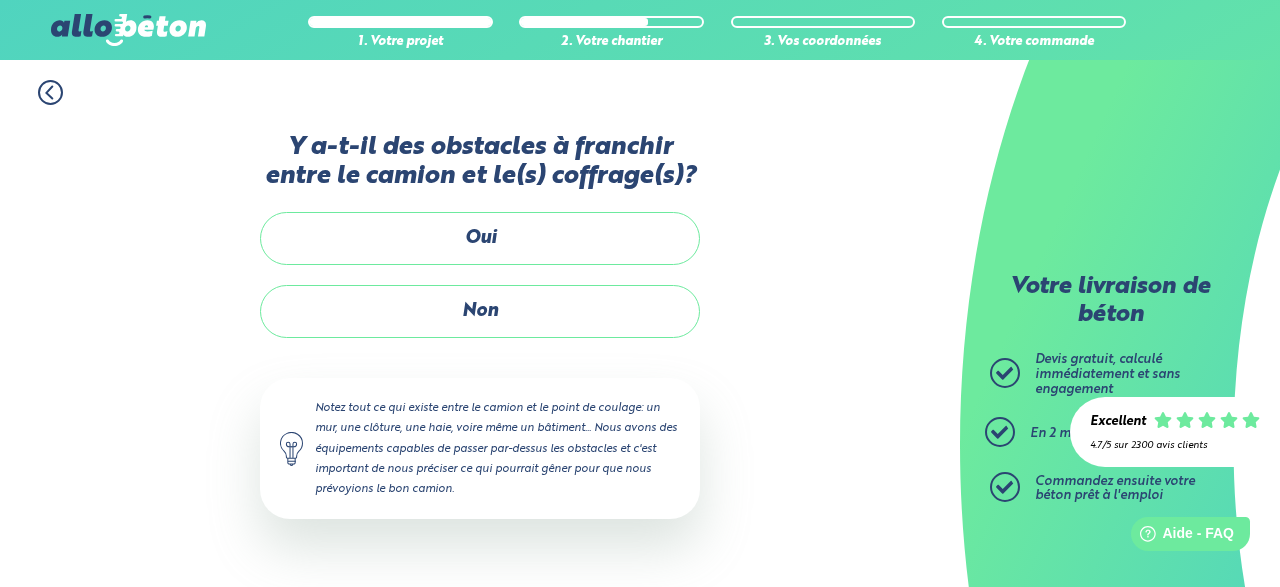 scroll, scrollTop: 0, scrollLeft: 0, axis: both 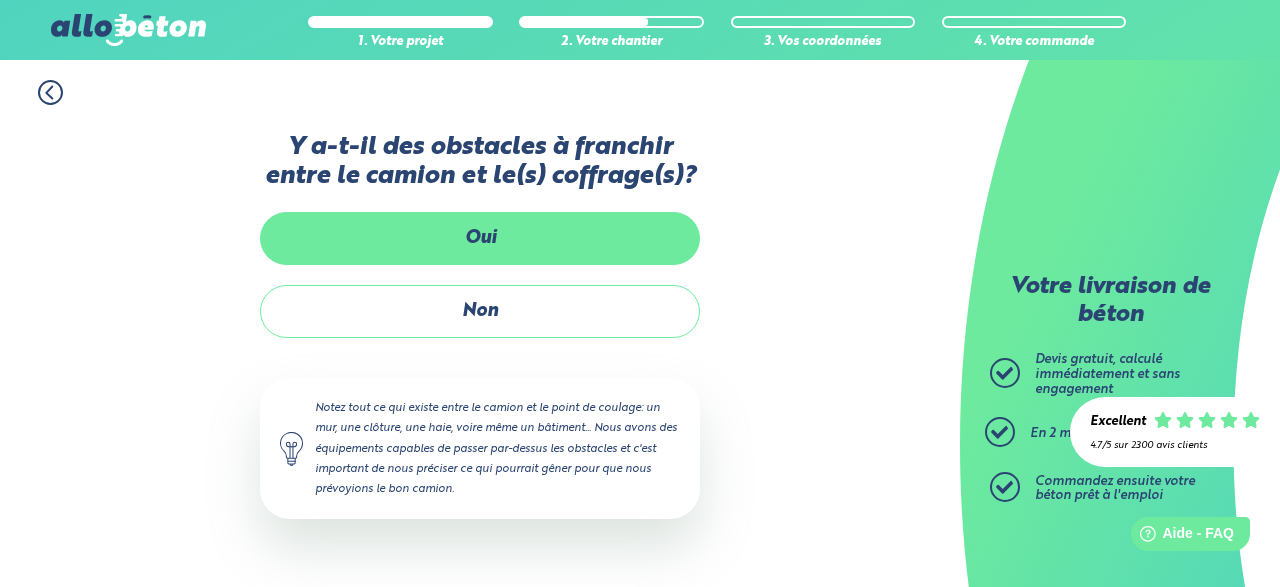 click on "Oui" at bounding box center (480, 238) 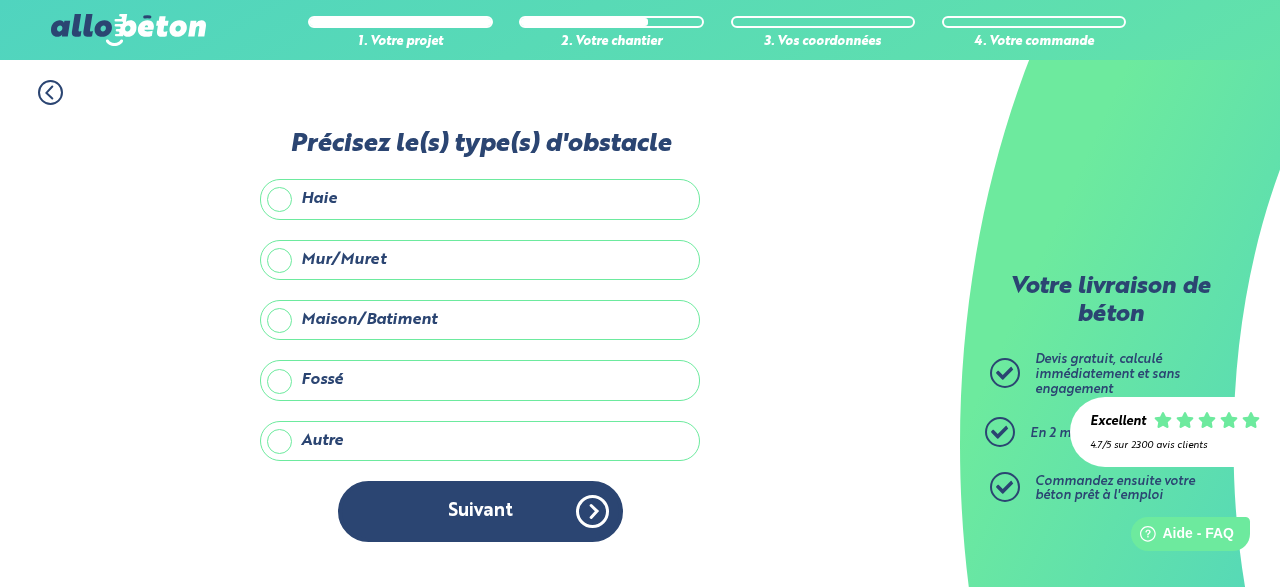 click on "Autre" at bounding box center (480, 441) 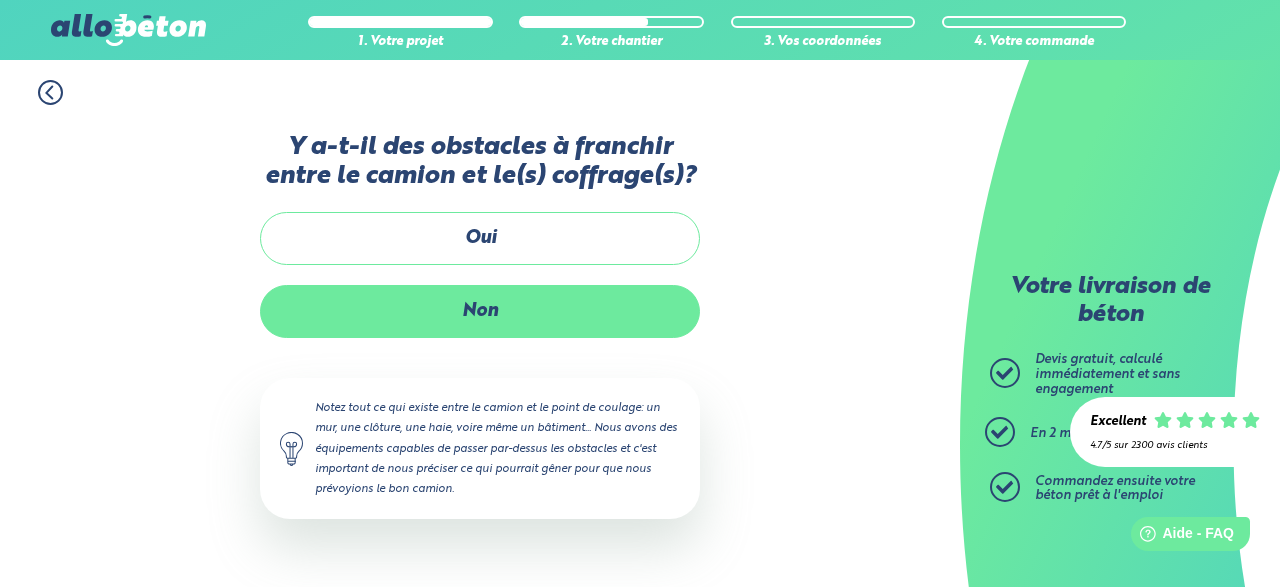 click on "Non" at bounding box center [480, 311] 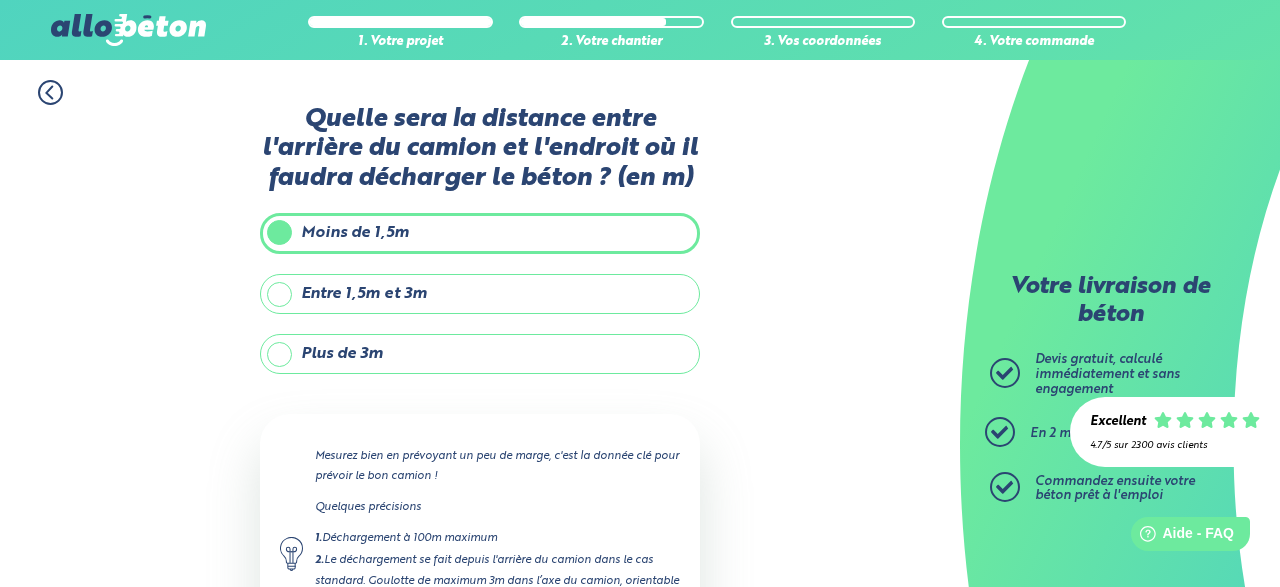 click on "Plus de 3m" at bounding box center (480, 354) 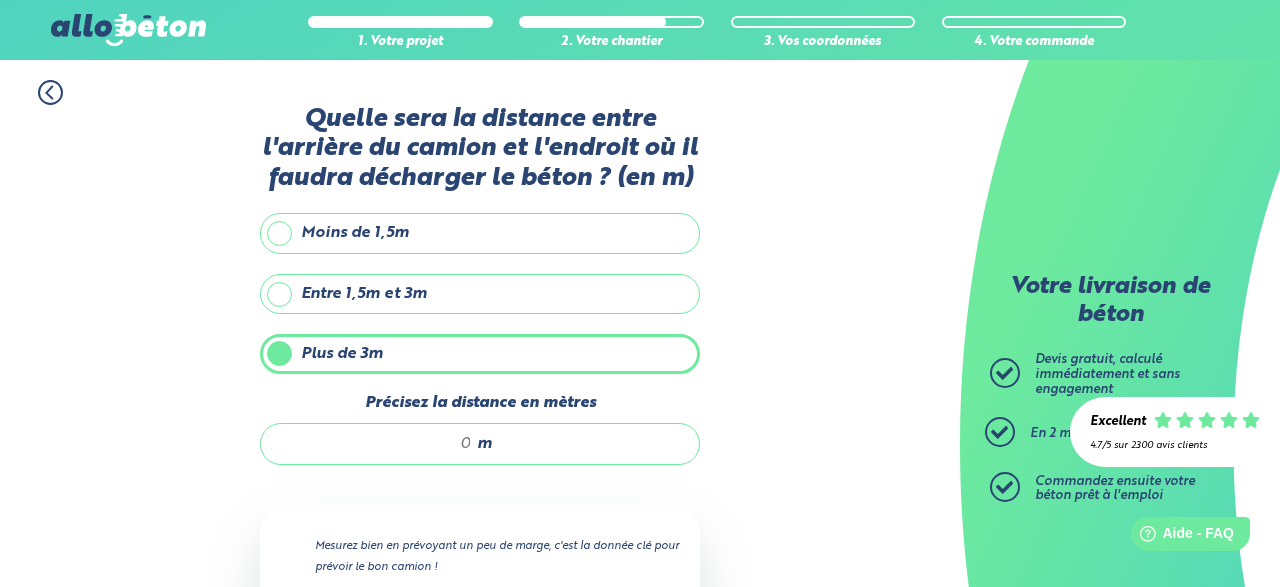drag, startPoint x: 459, startPoint y: 447, endPoint x: 481, endPoint y: 453, distance: 22.803509 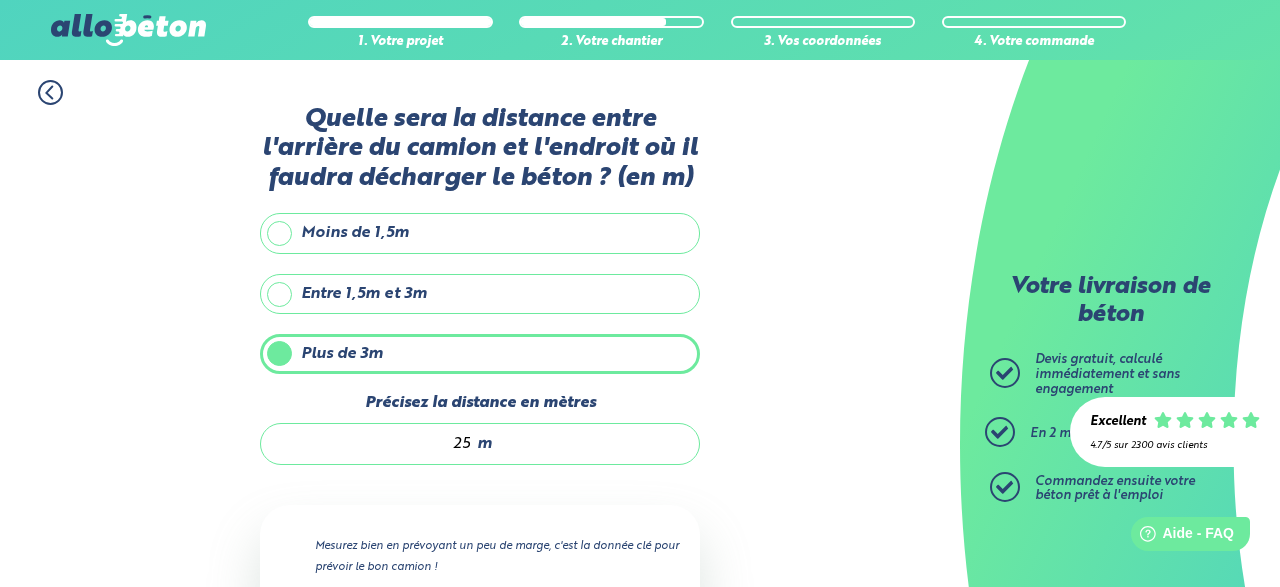 type on "25" 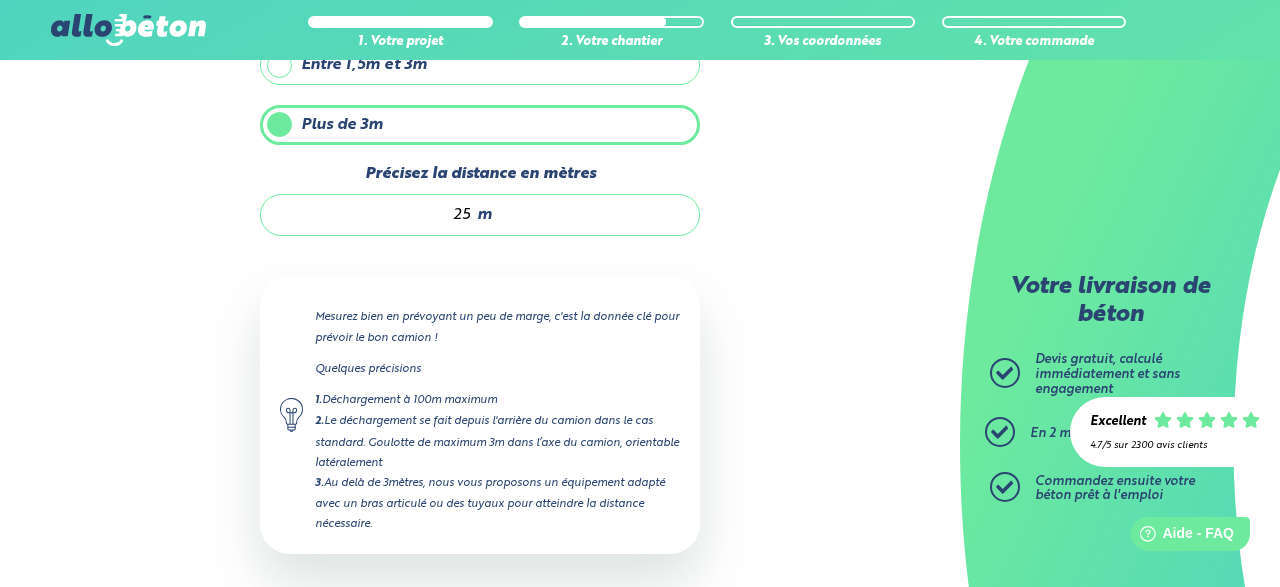 scroll, scrollTop: 316, scrollLeft: 0, axis: vertical 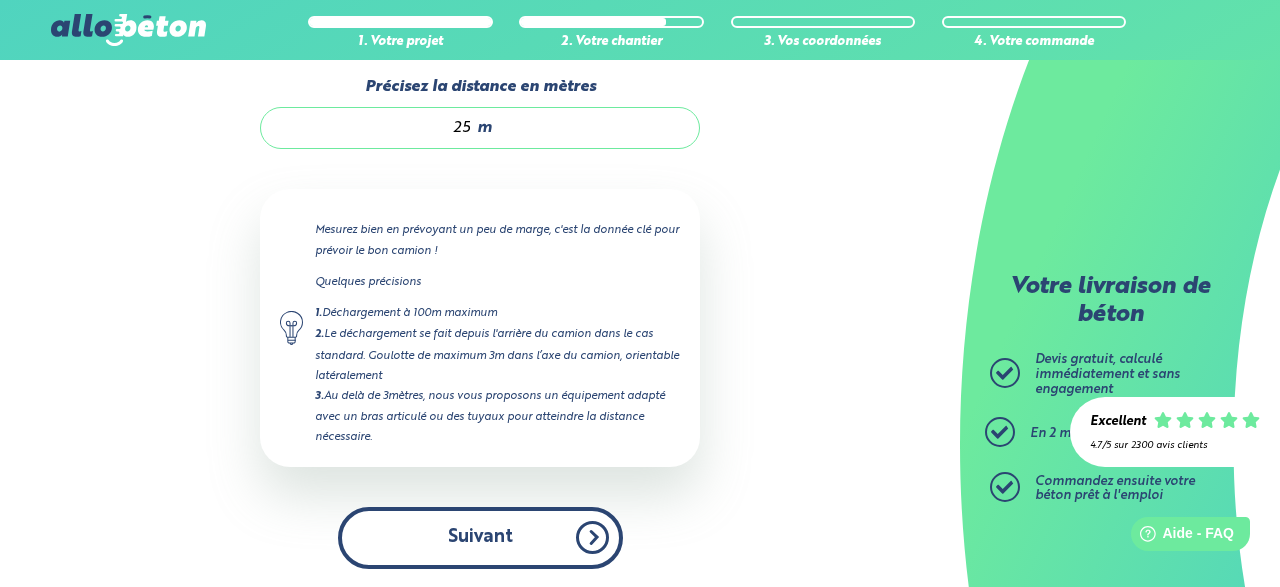 click on "Suivant" at bounding box center (480, 537) 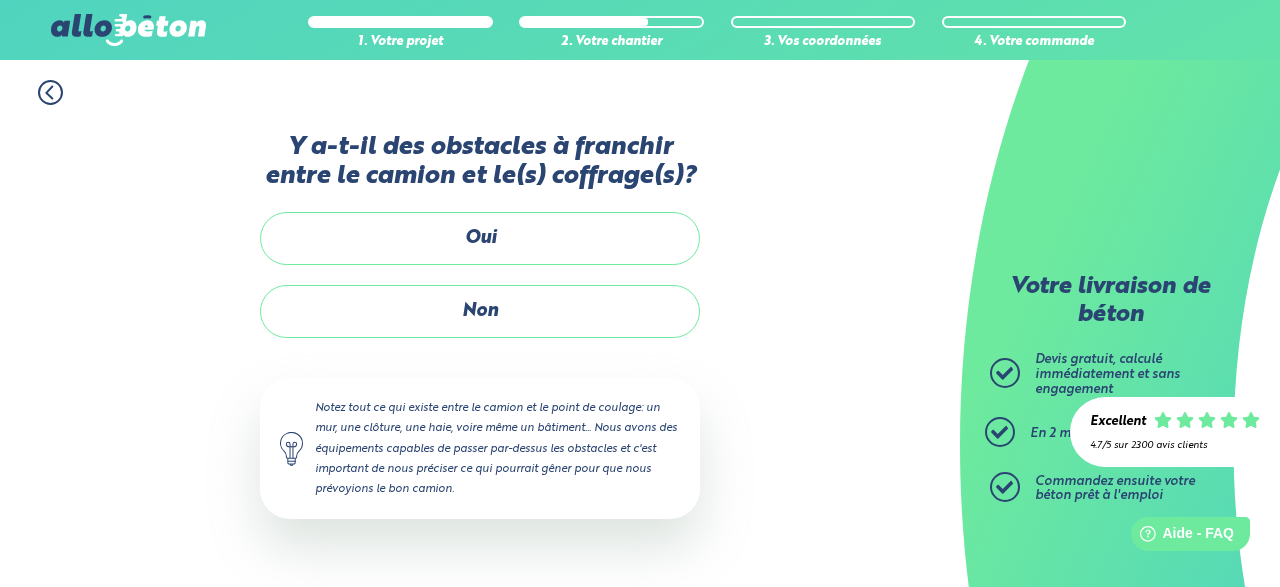 scroll, scrollTop: 0, scrollLeft: 0, axis: both 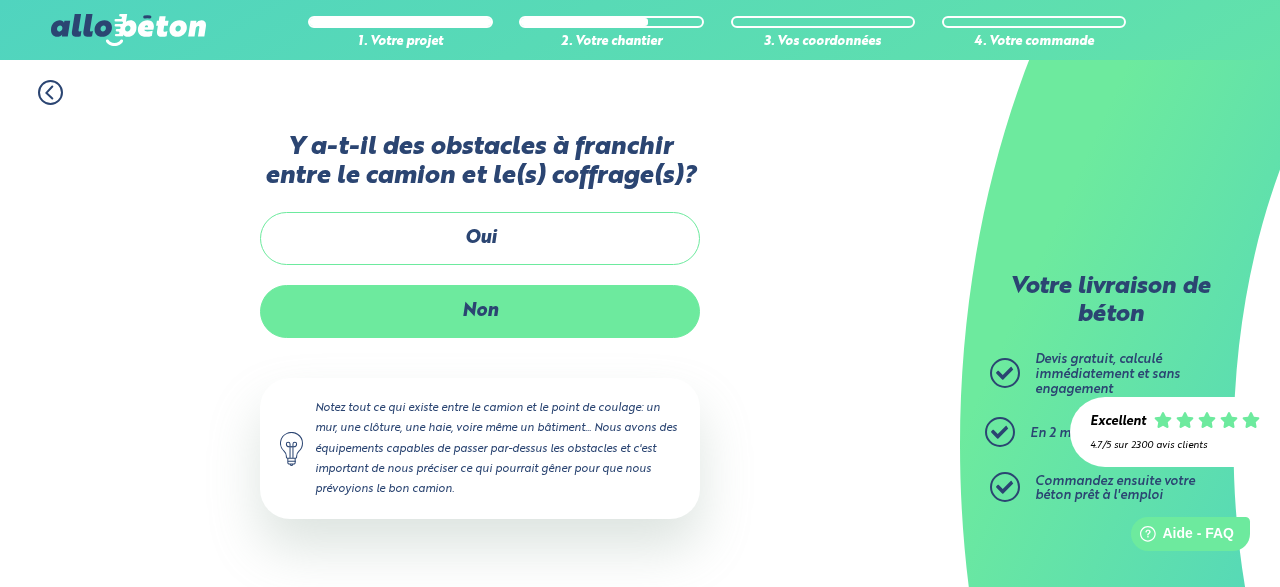 click on "Non" at bounding box center [480, 311] 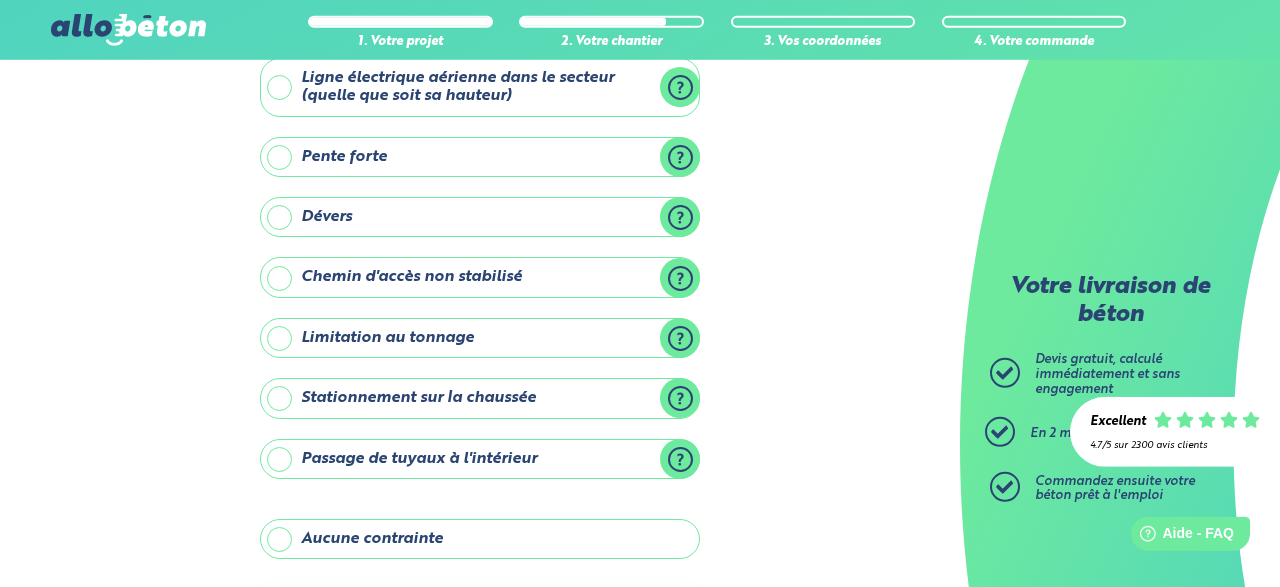 scroll, scrollTop: 127, scrollLeft: 0, axis: vertical 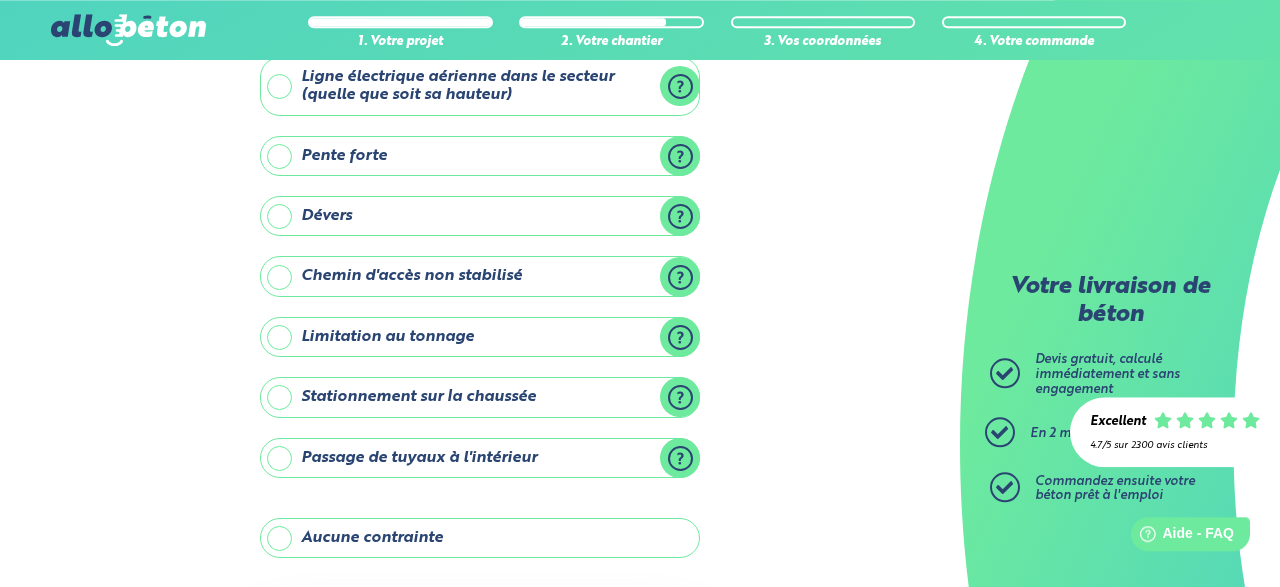 click on "Stationnement sur la chaussée" at bounding box center [480, 397] 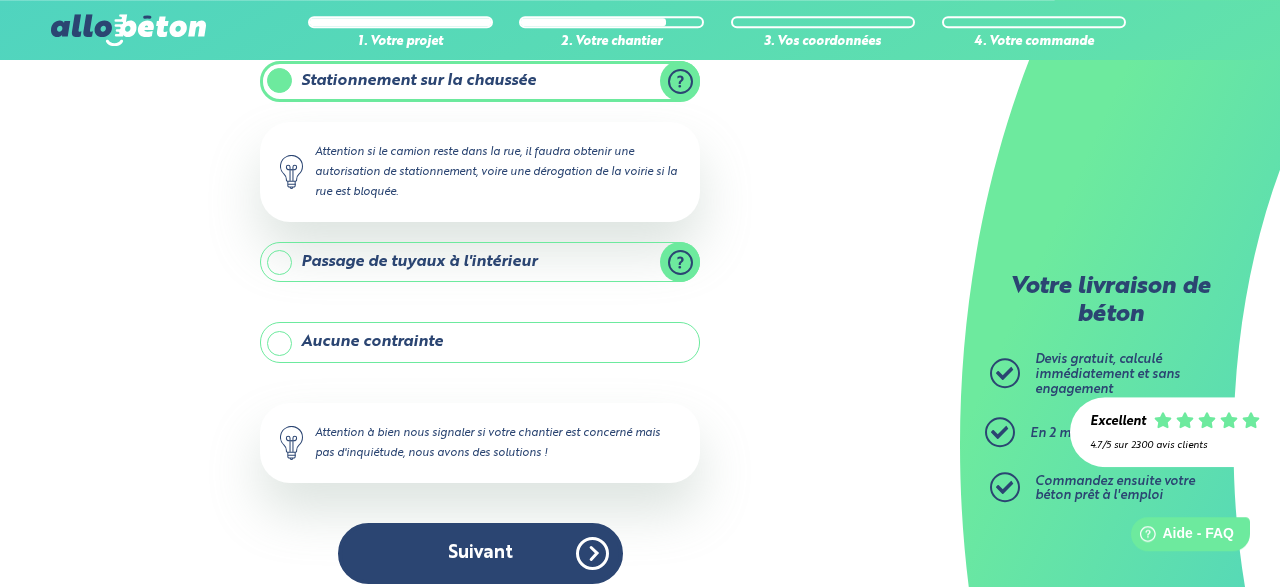 scroll, scrollTop: 454, scrollLeft: 0, axis: vertical 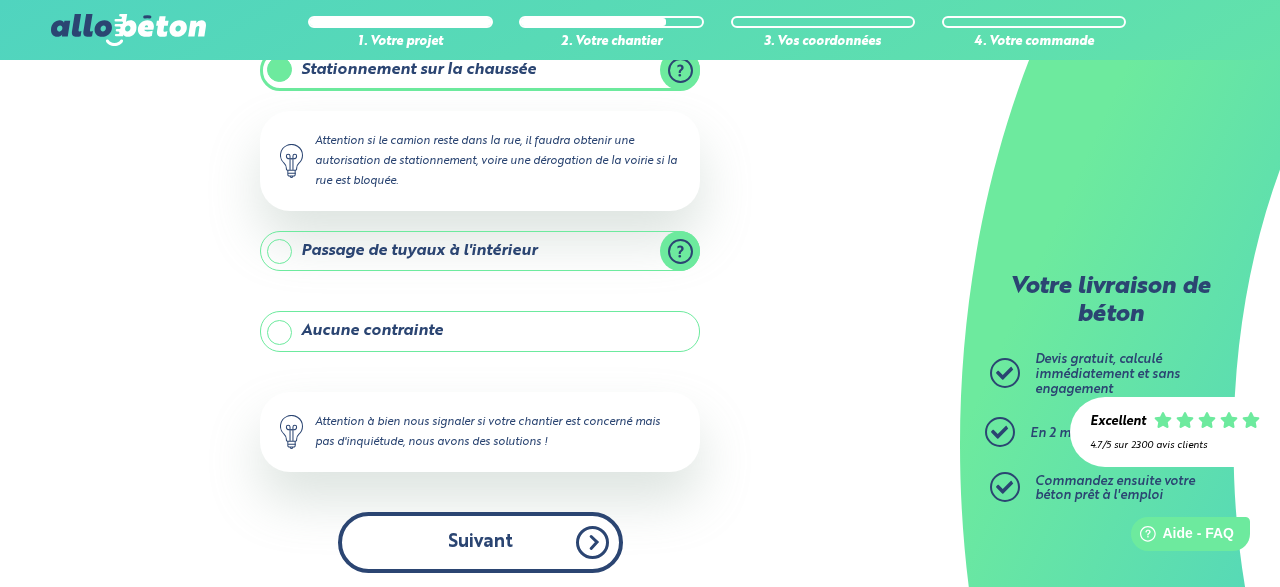 click on "Suivant" at bounding box center (480, 542) 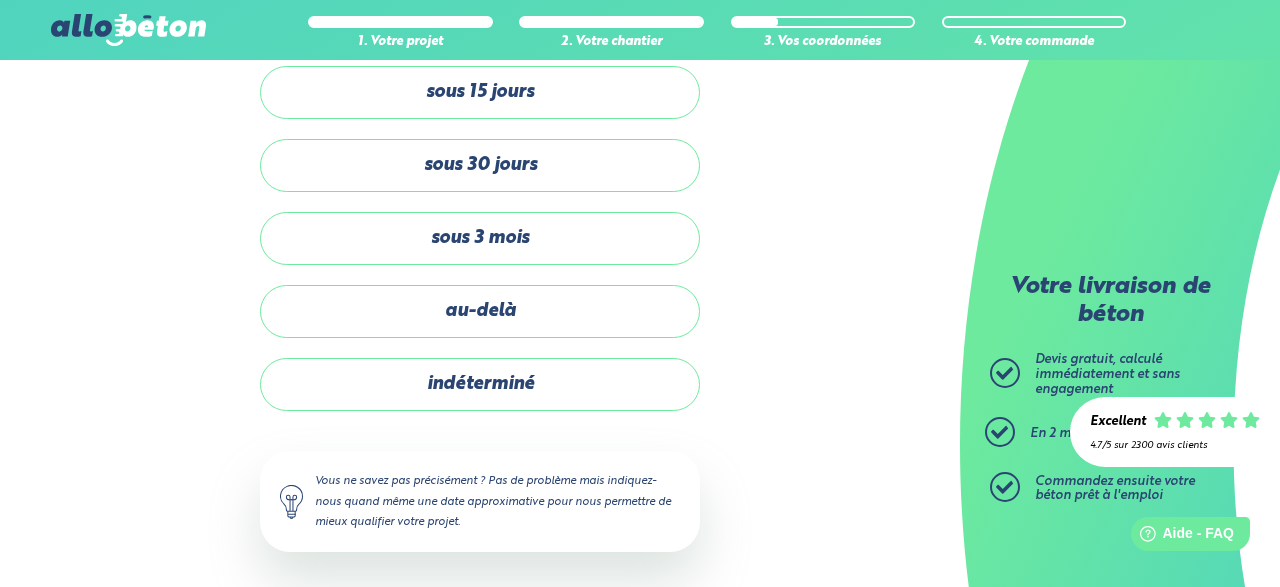 scroll, scrollTop: 0, scrollLeft: 0, axis: both 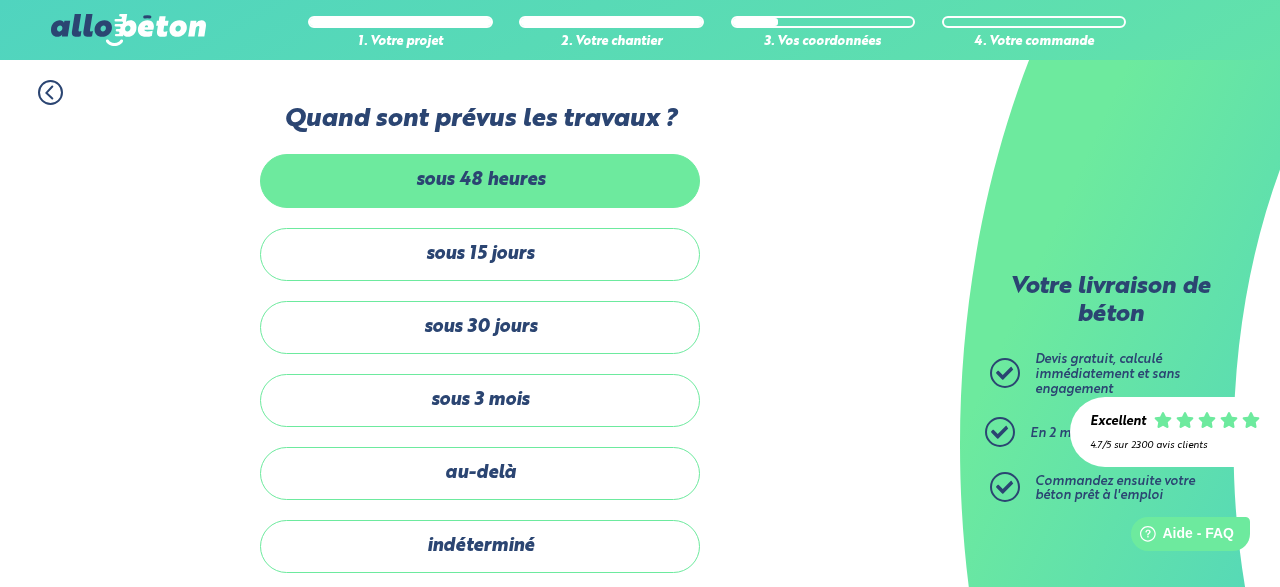 click on "sous 48 heures" at bounding box center [480, 180] 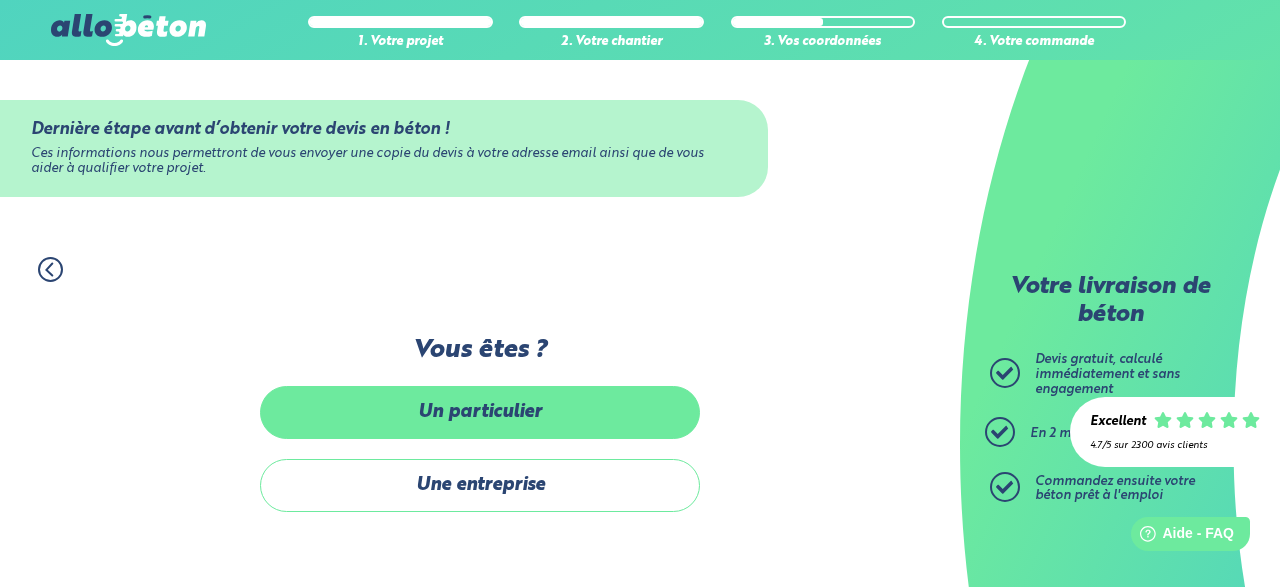 click on "Un particulier" at bounding box center [480, 412] 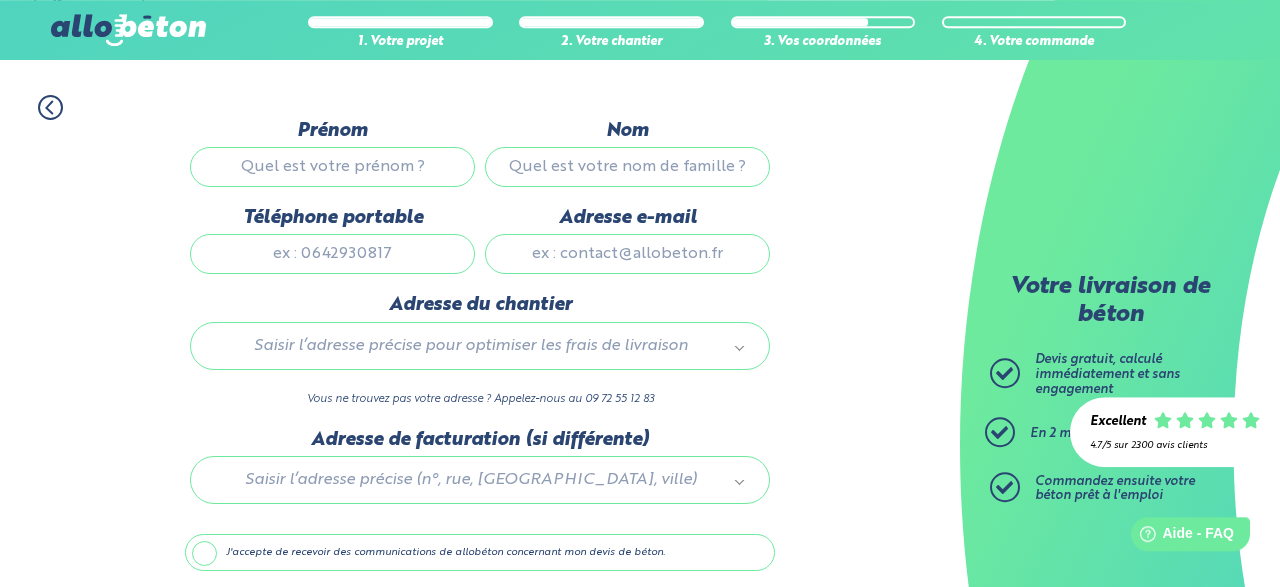 scroll, scrollTop: 170, scrollLeft: 0, axis: vertical 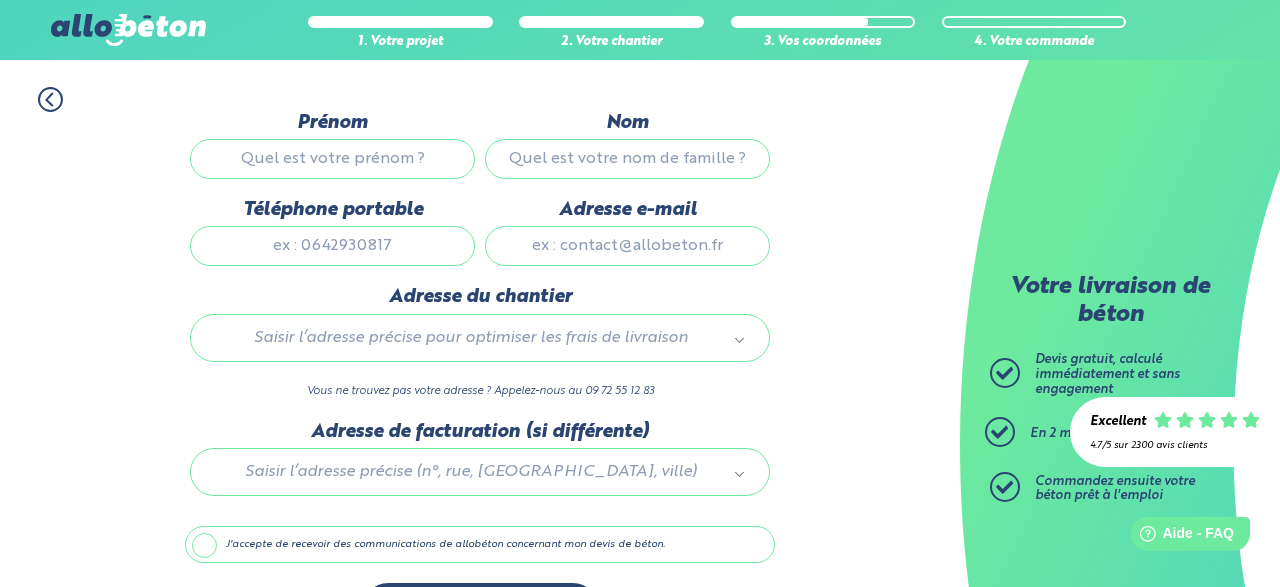 click on "Prénom" at bounding box center [332, 159] 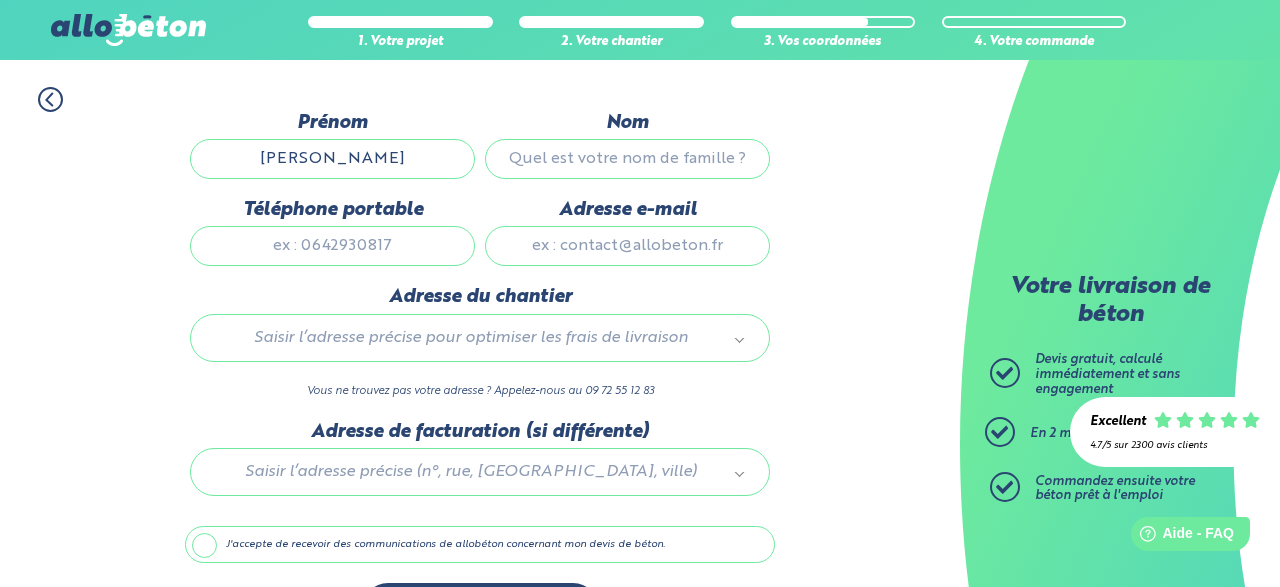 type on "[PERSON_NAME]" 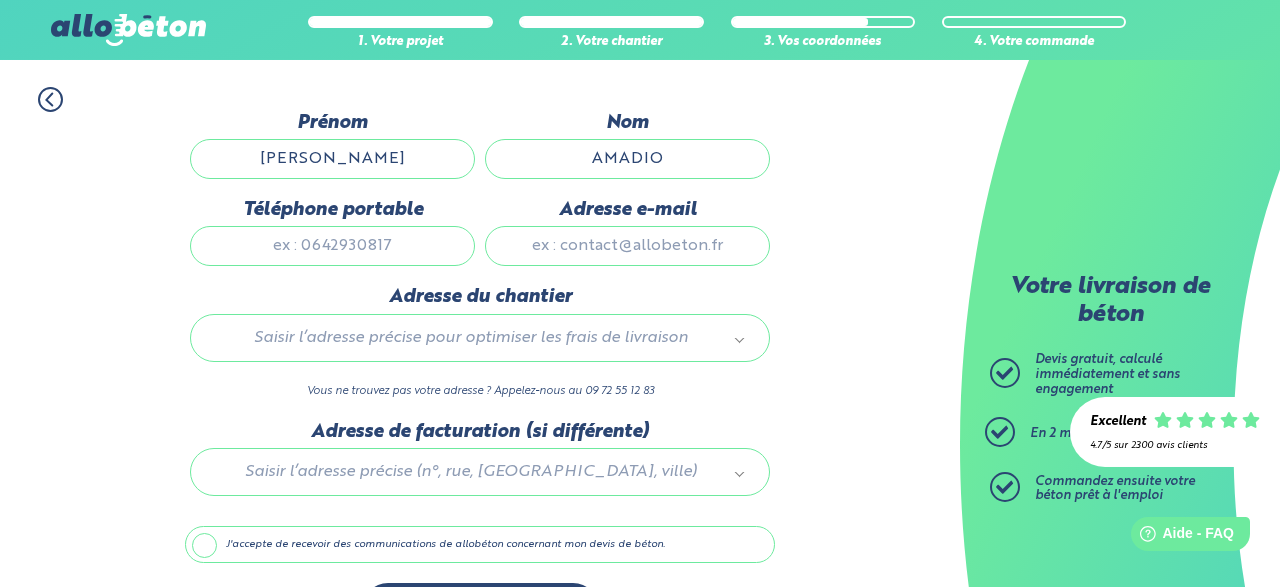 type on "AMADIO" 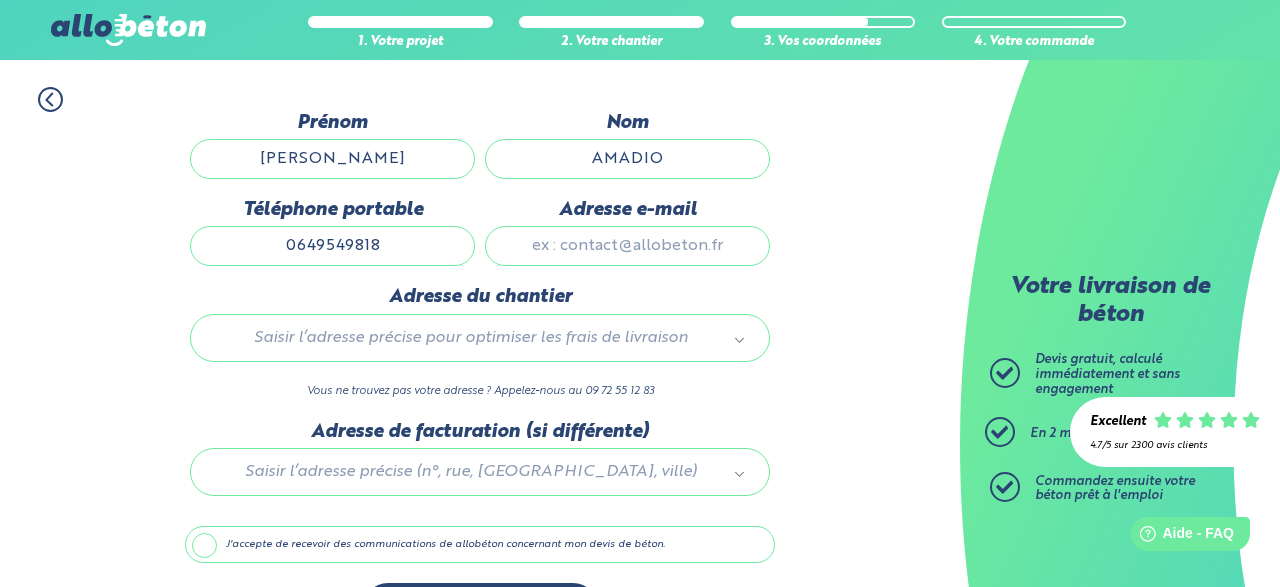 type on "0649549818" 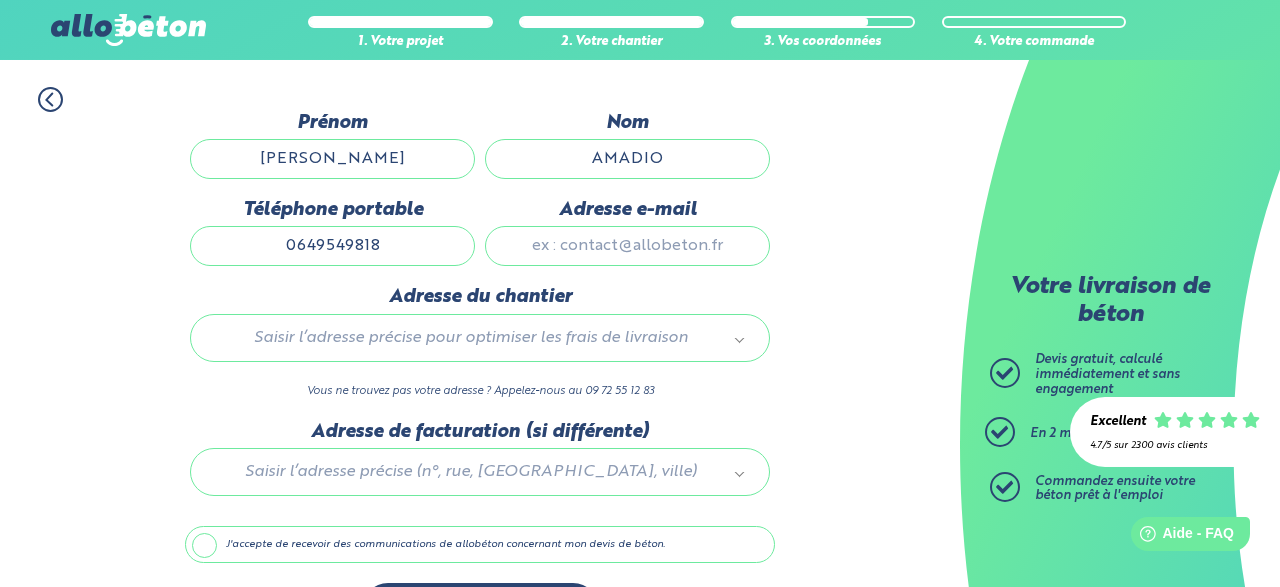 drag, startPoint x: 385, startPoint y: 237, endPoint x: 129, endPoint y: 239, distance: 256.0078 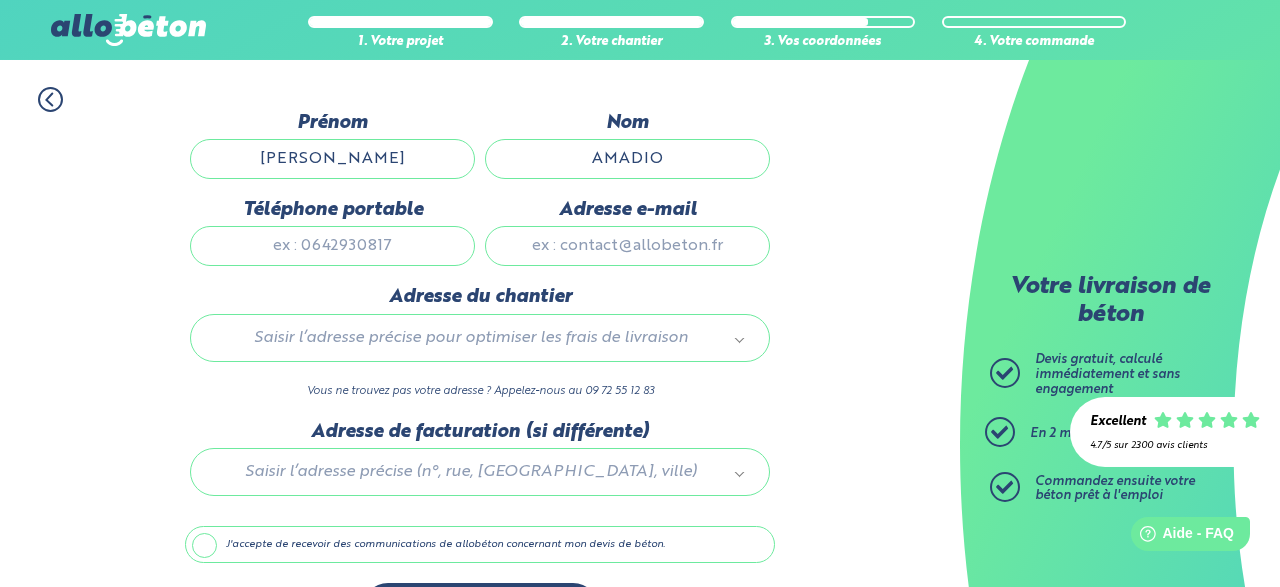 type 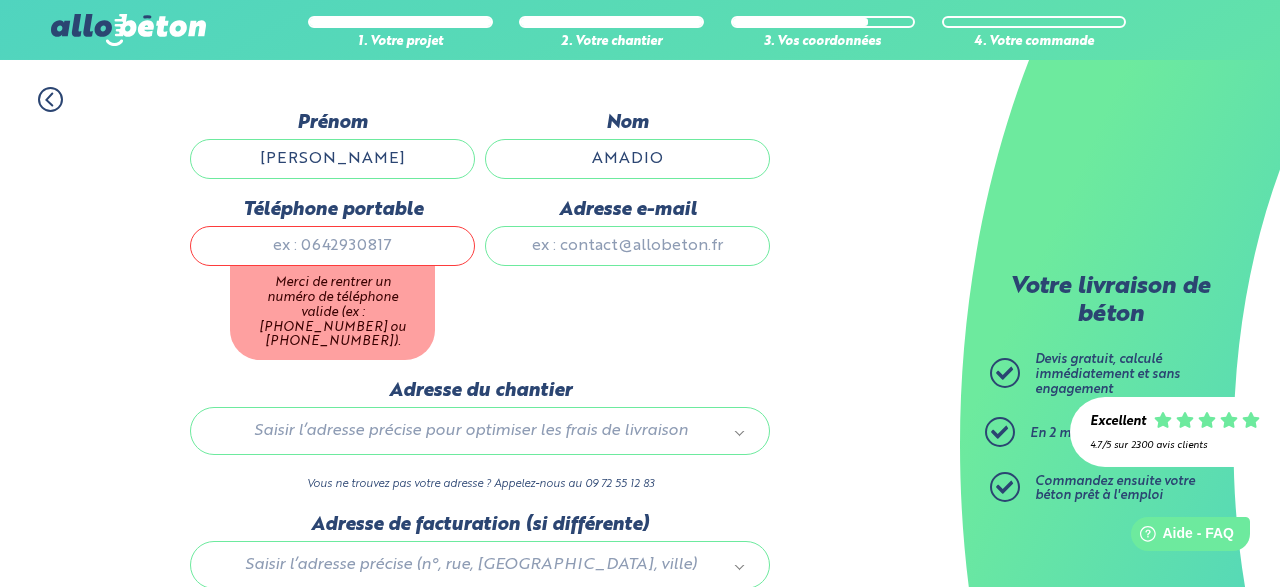 click on "Adresse e-mail" at bounding box center (627, 246) 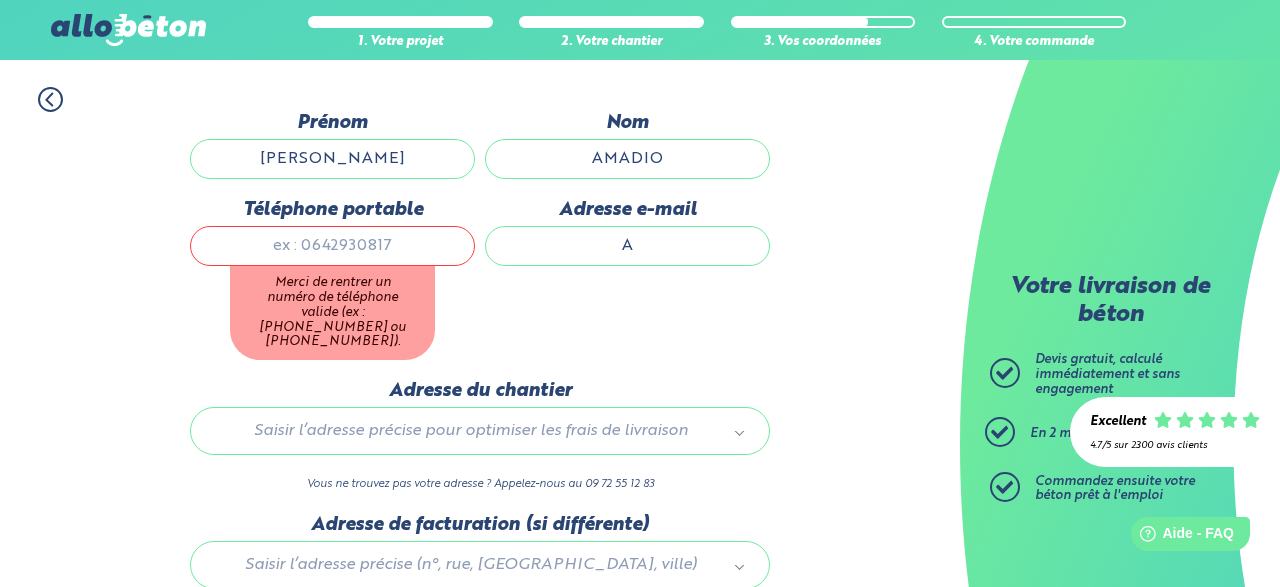 type on "A" 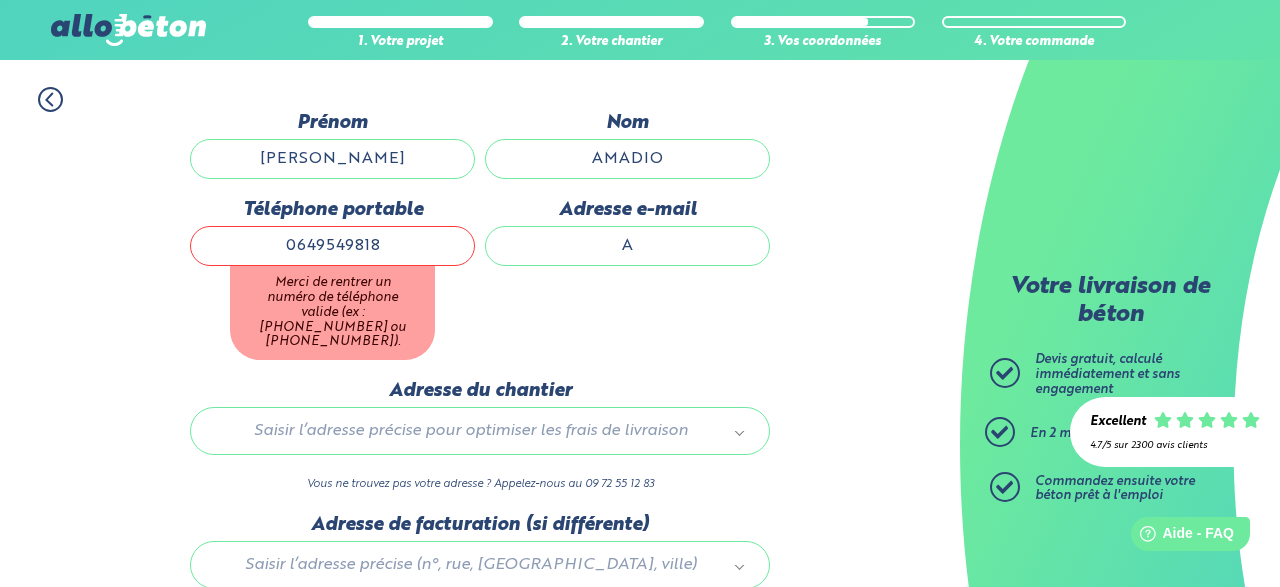 type on "0649549818" 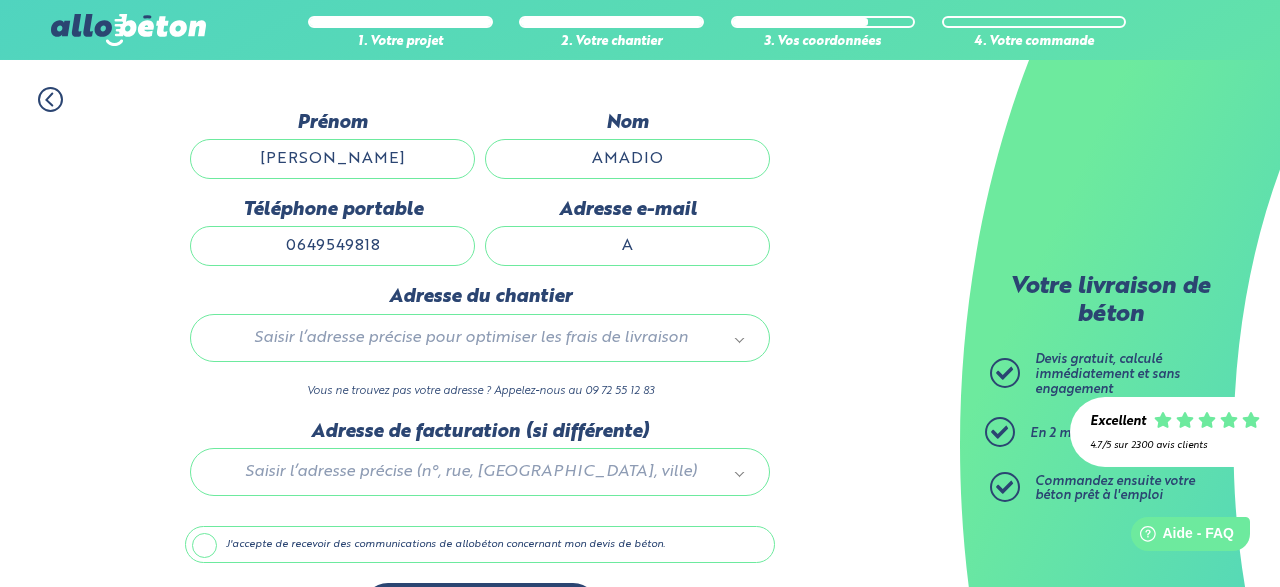 click on "A" at bounding box center [627, 246] 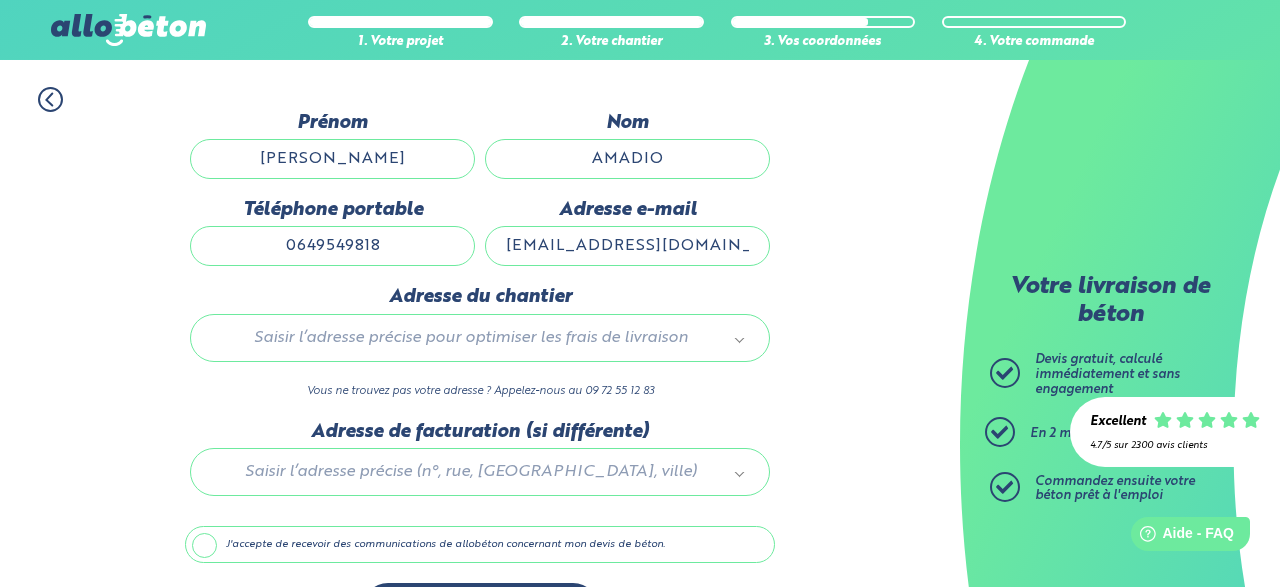 type on "[EMAIL_ADDRESS][DOMAIN_NAME]" 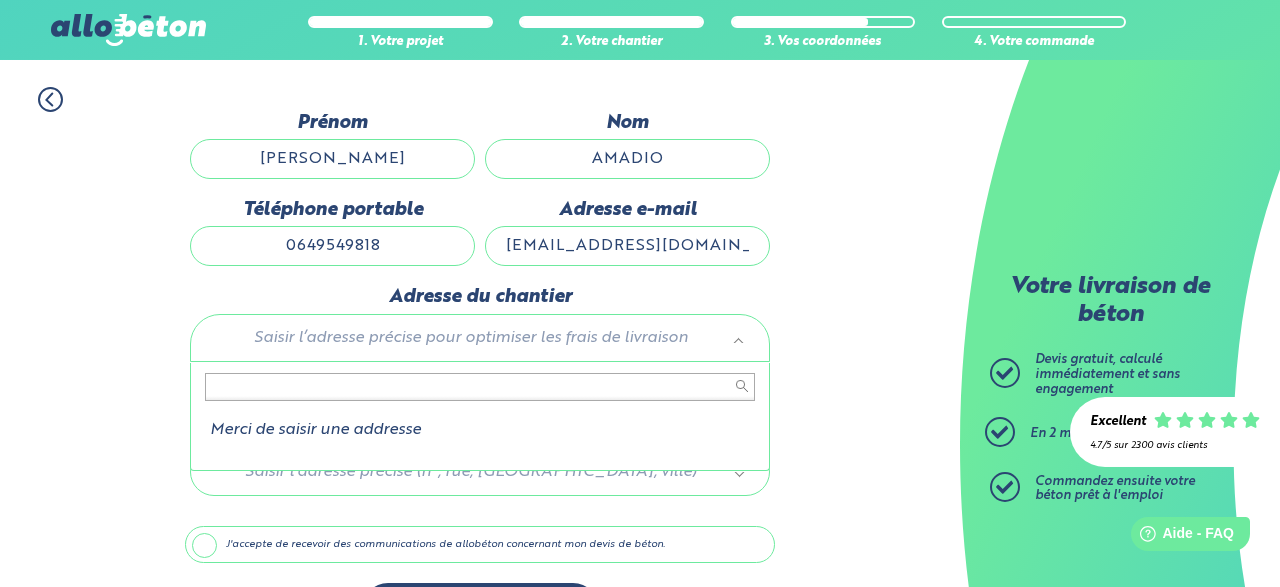 click on "09 72 55 12 83
Conseils et Appel Gratuits
nos produits
le béton prêt à l'emploi
quel prix pour un m³ de béton ?
la toupie béton" at bounding box center (640, 242) 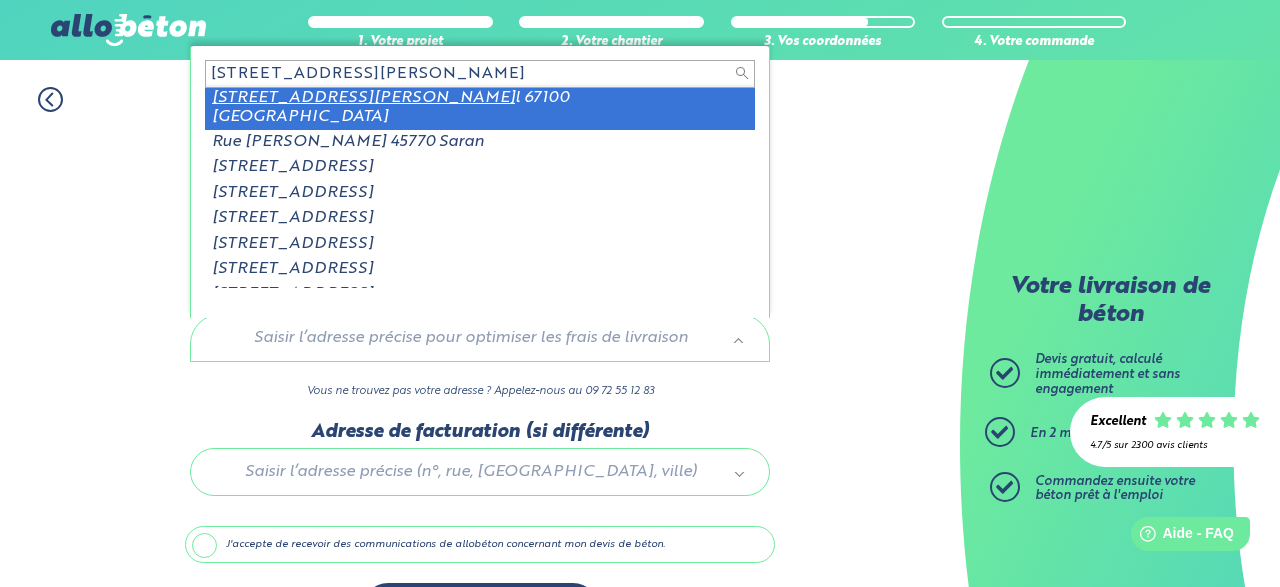 scroll, scrollTop: 0, scrollLeft: 0, axis: both 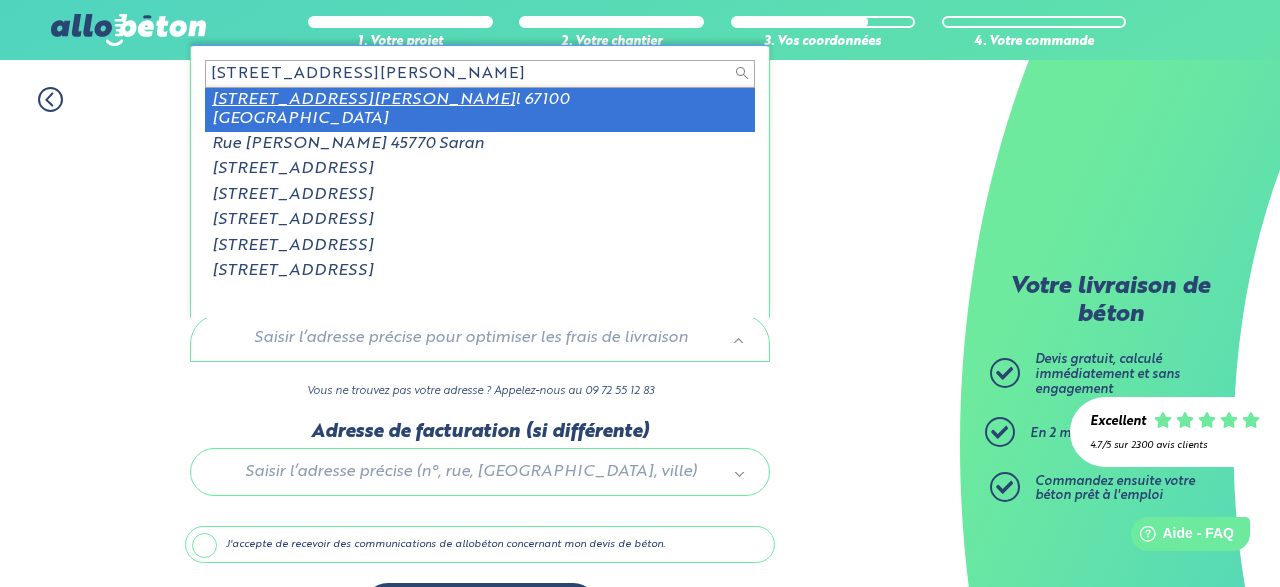 type on "[STREET_ADDRESS][PERSON_NAME]" 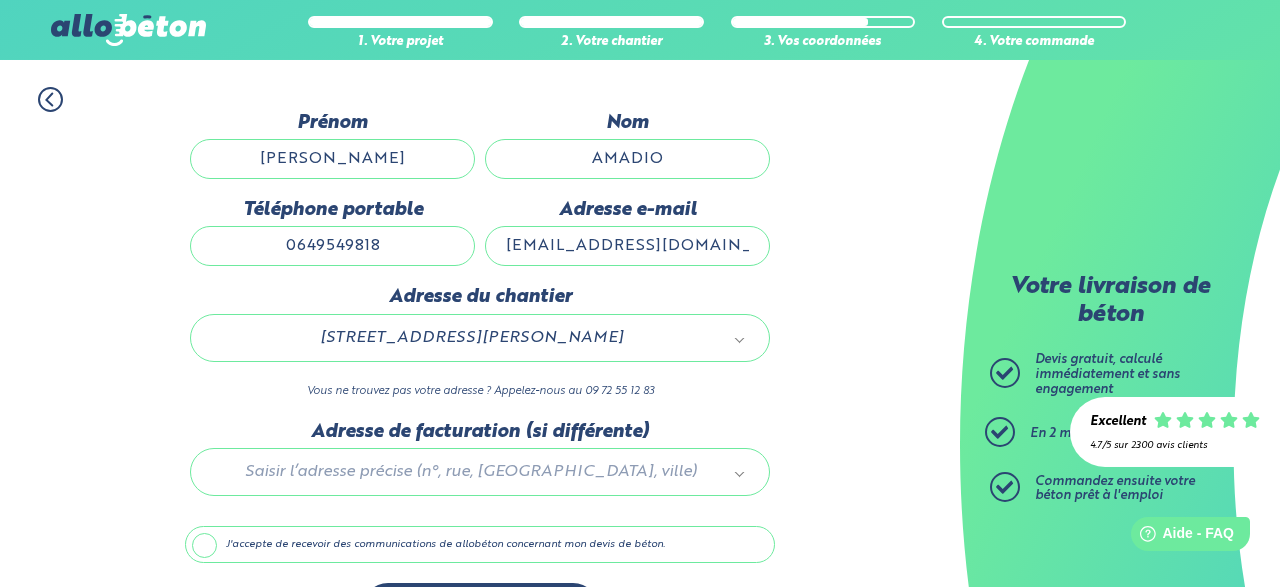 scroll, scrollTop: 242, scrollLeft: 0, axis: vertical 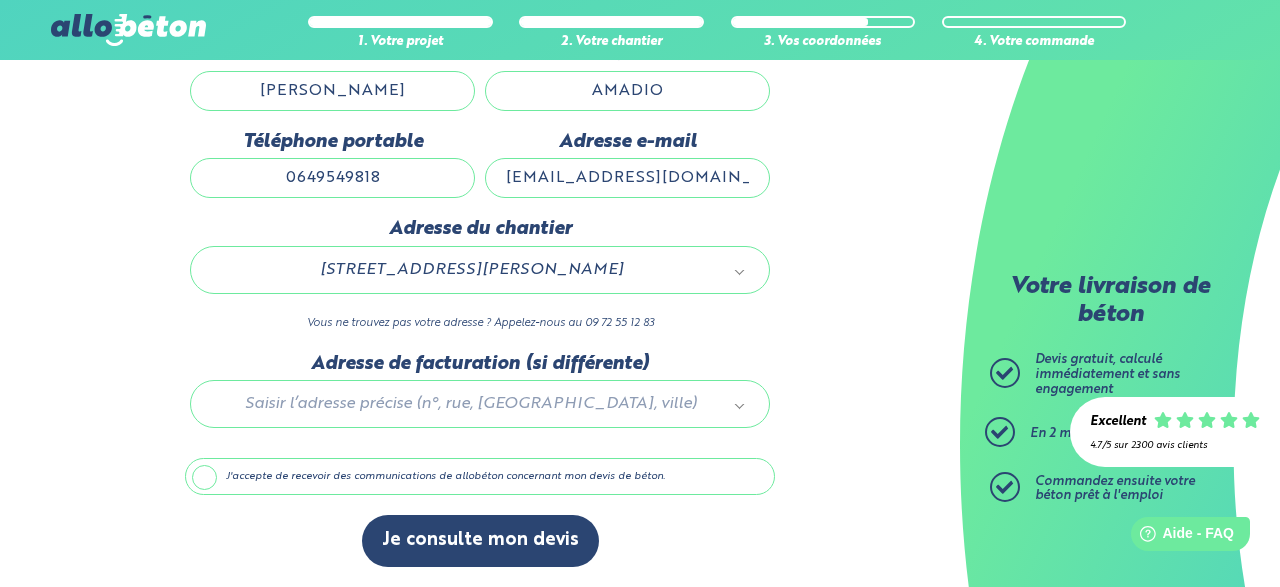 click on "J'accepte de recevoir des communications de allobéton concernant mon devis de béton." at bounding box center [480, 477] 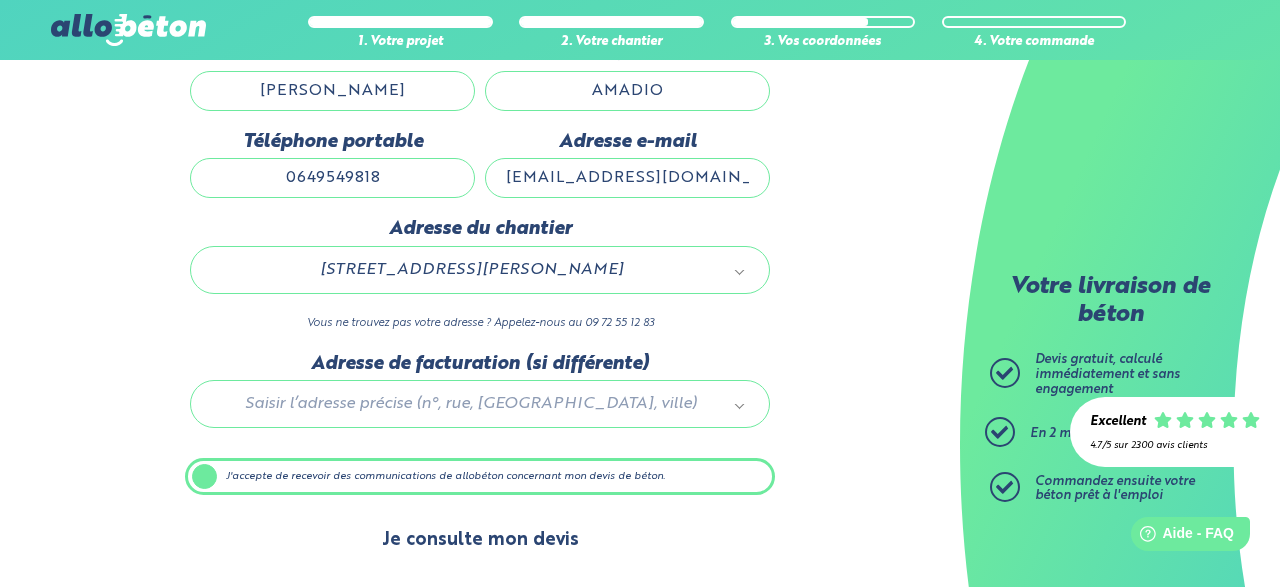 click on "Je consulte mon devis" at bounding box center [480, 540] 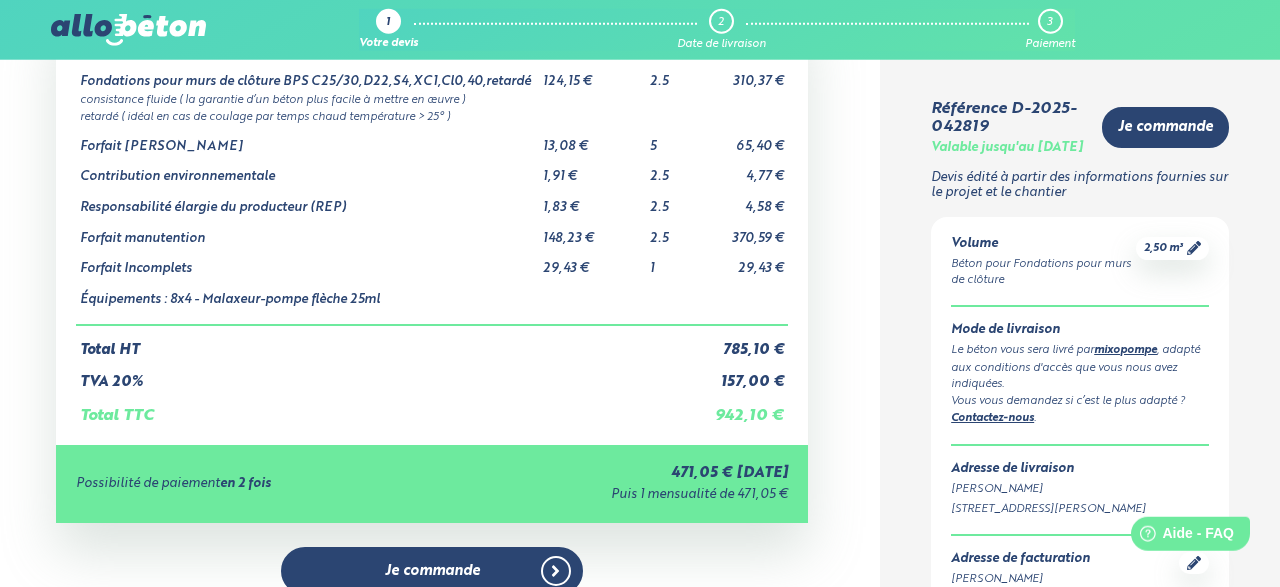 scroll, scrollTop: 0, scrollLeft: 0, axis: both 